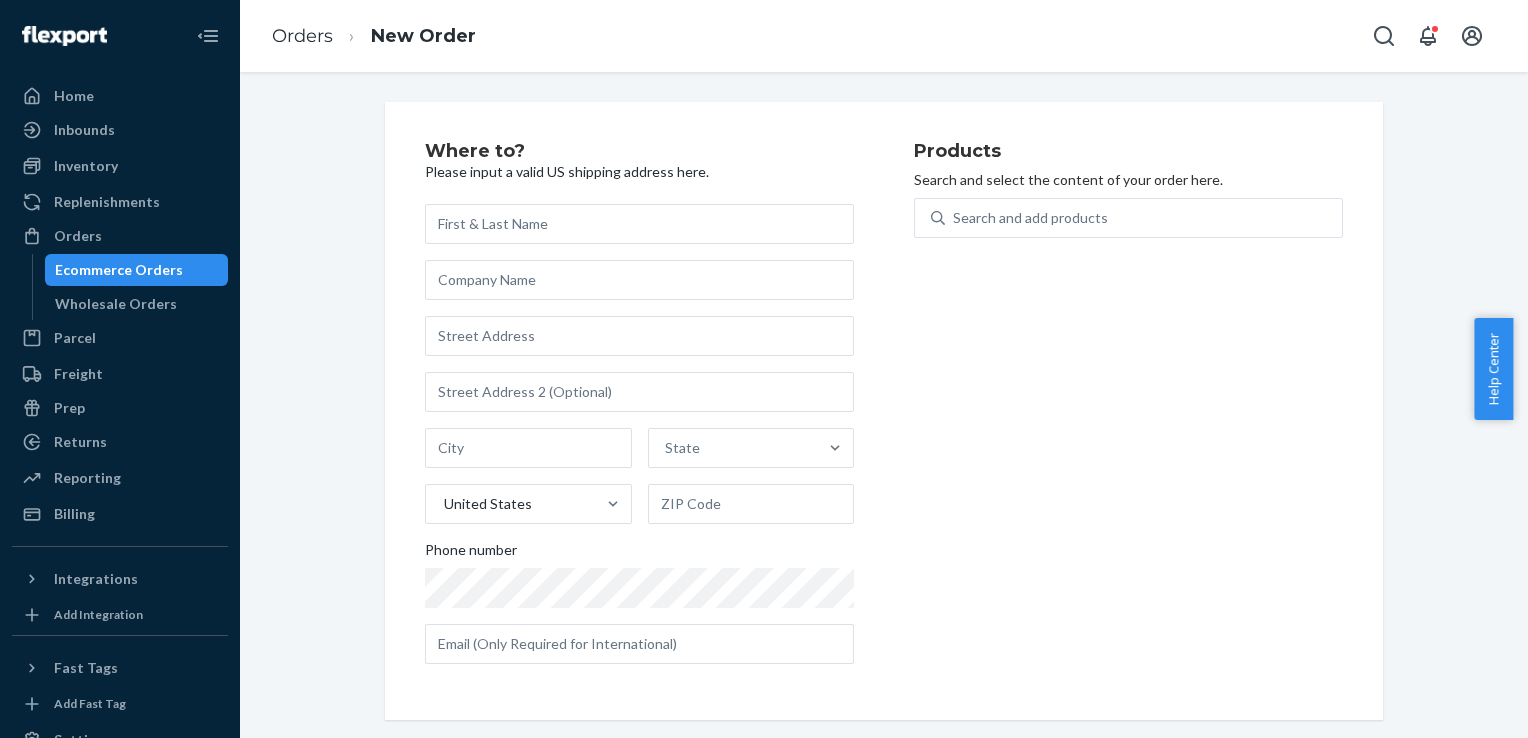 scroll, scrollTop: 0, scrollLeft: 0, axis: both 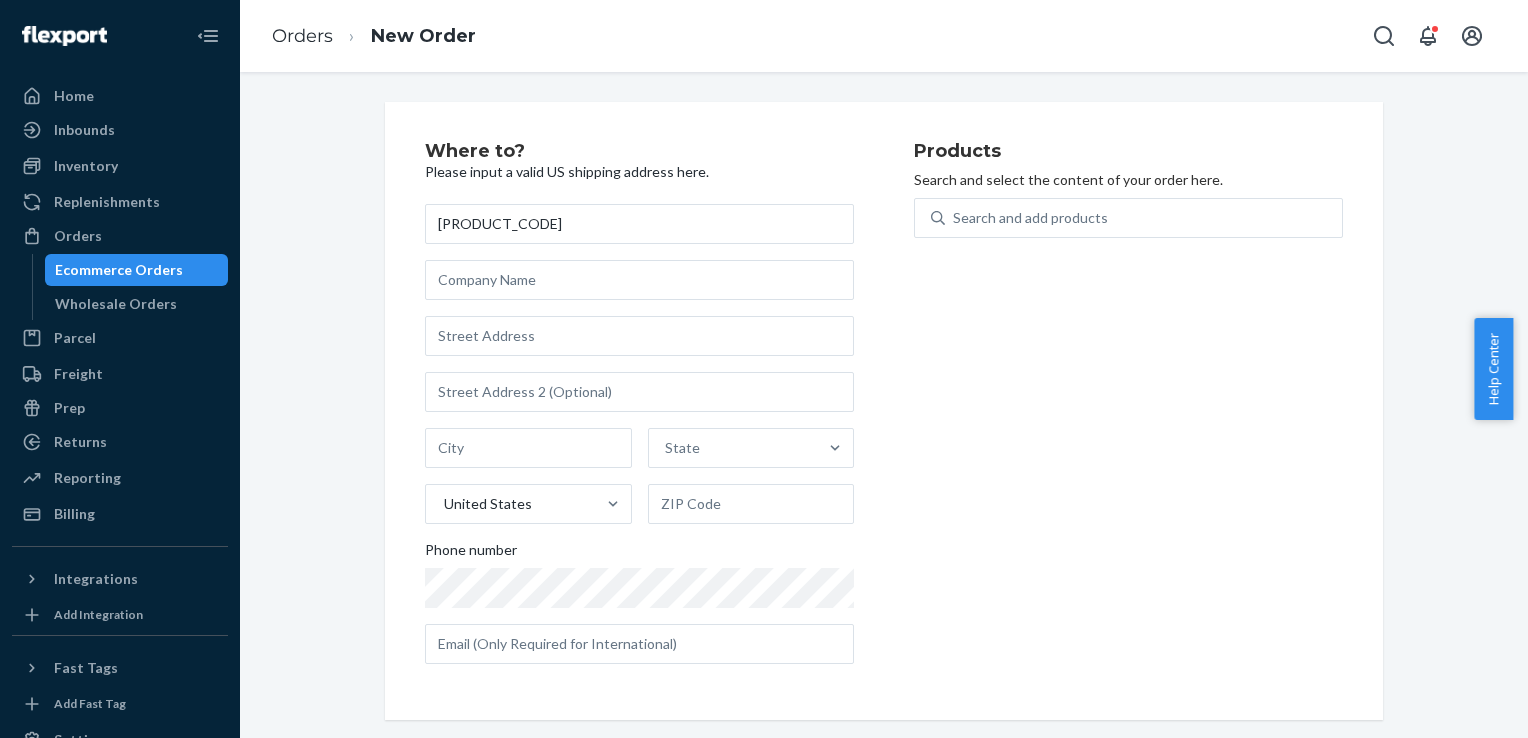 drag, startPoint x: 569, startPoint y: 226, endPoint x: 340, endPoint y: 250, distance: 230.25421 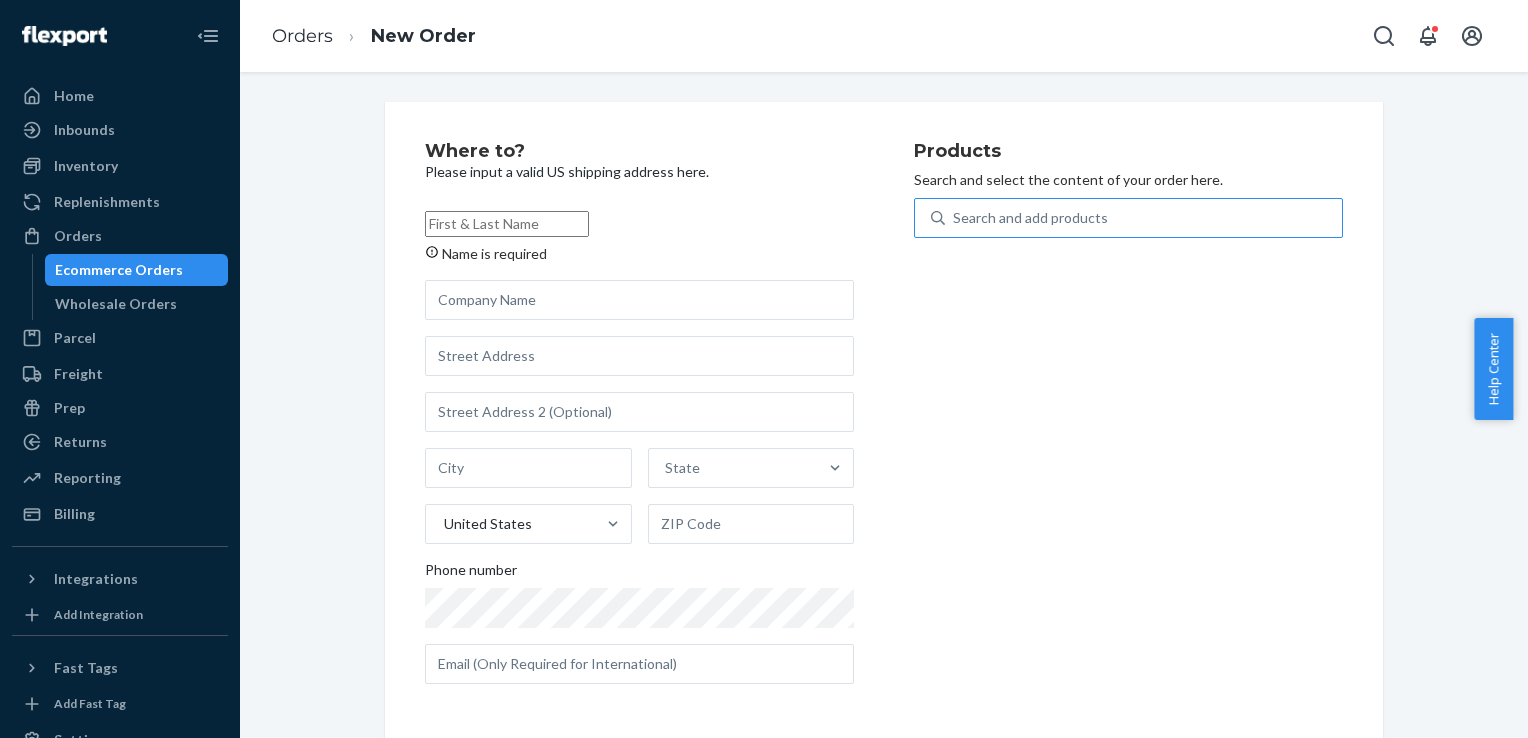 click on "Search and add products" at bounding box center (1143, 218) 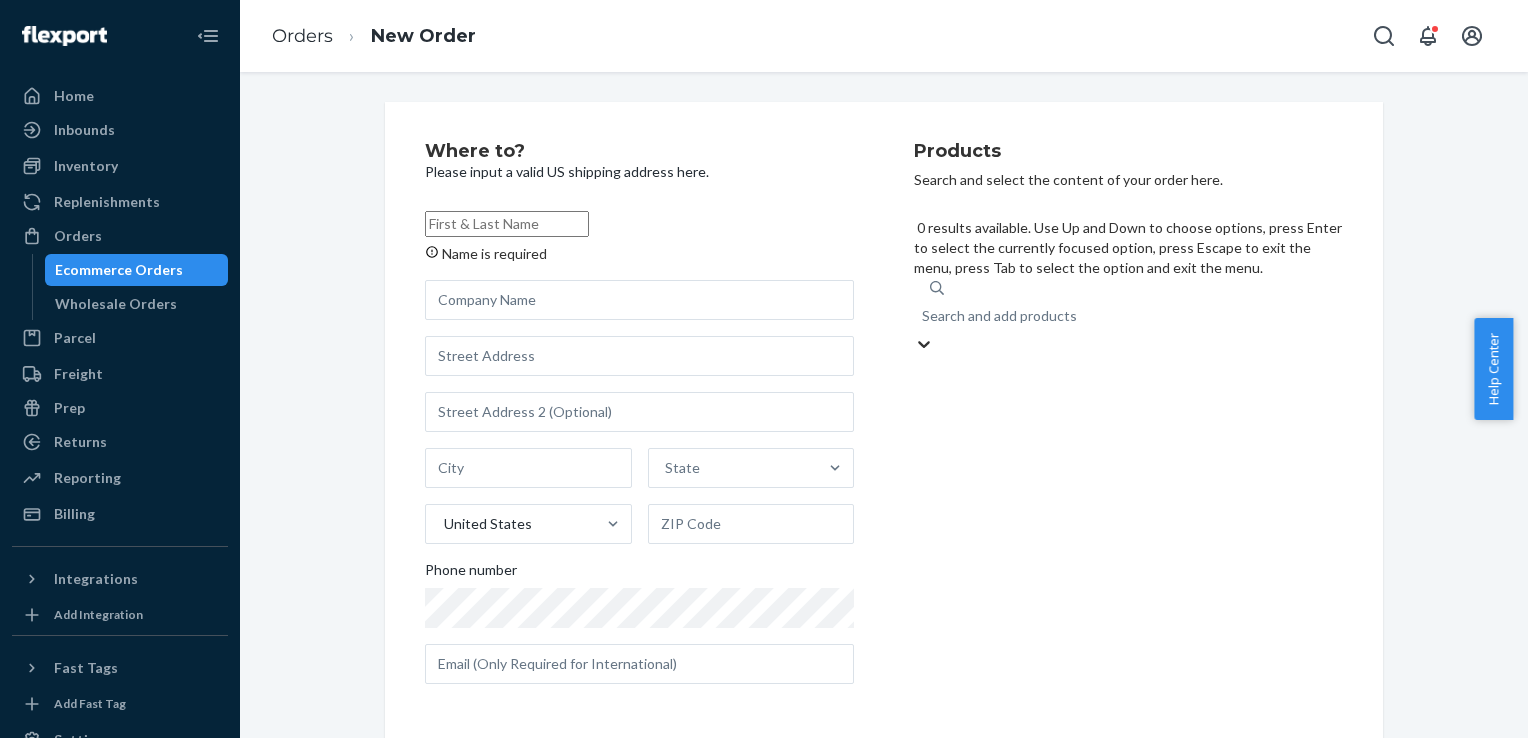 paste on "[PRODUCT_CODE]" 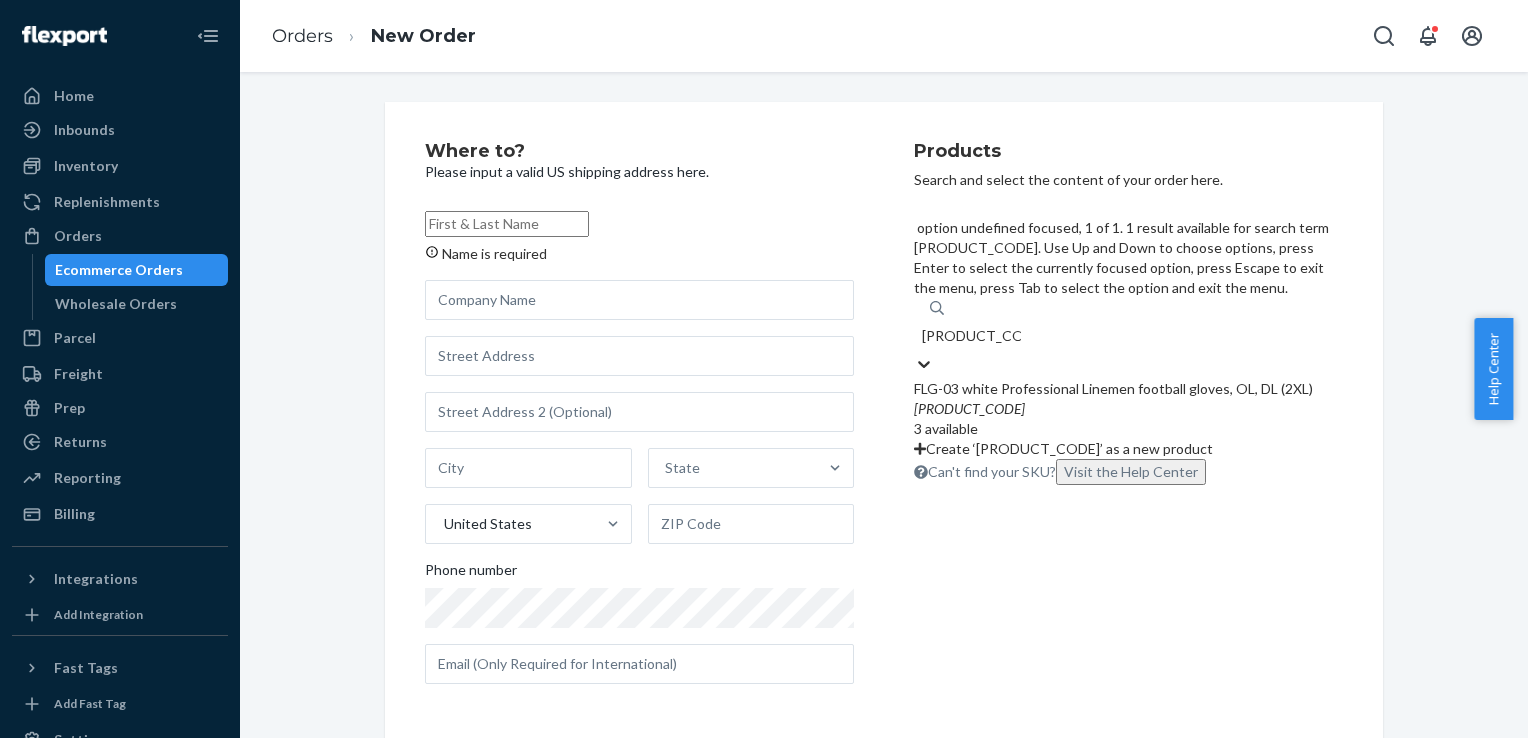 click on "FLG-03 white Professional Linemen football gloves, OL, DL (2XL)" at bounding box center (1128, 389) 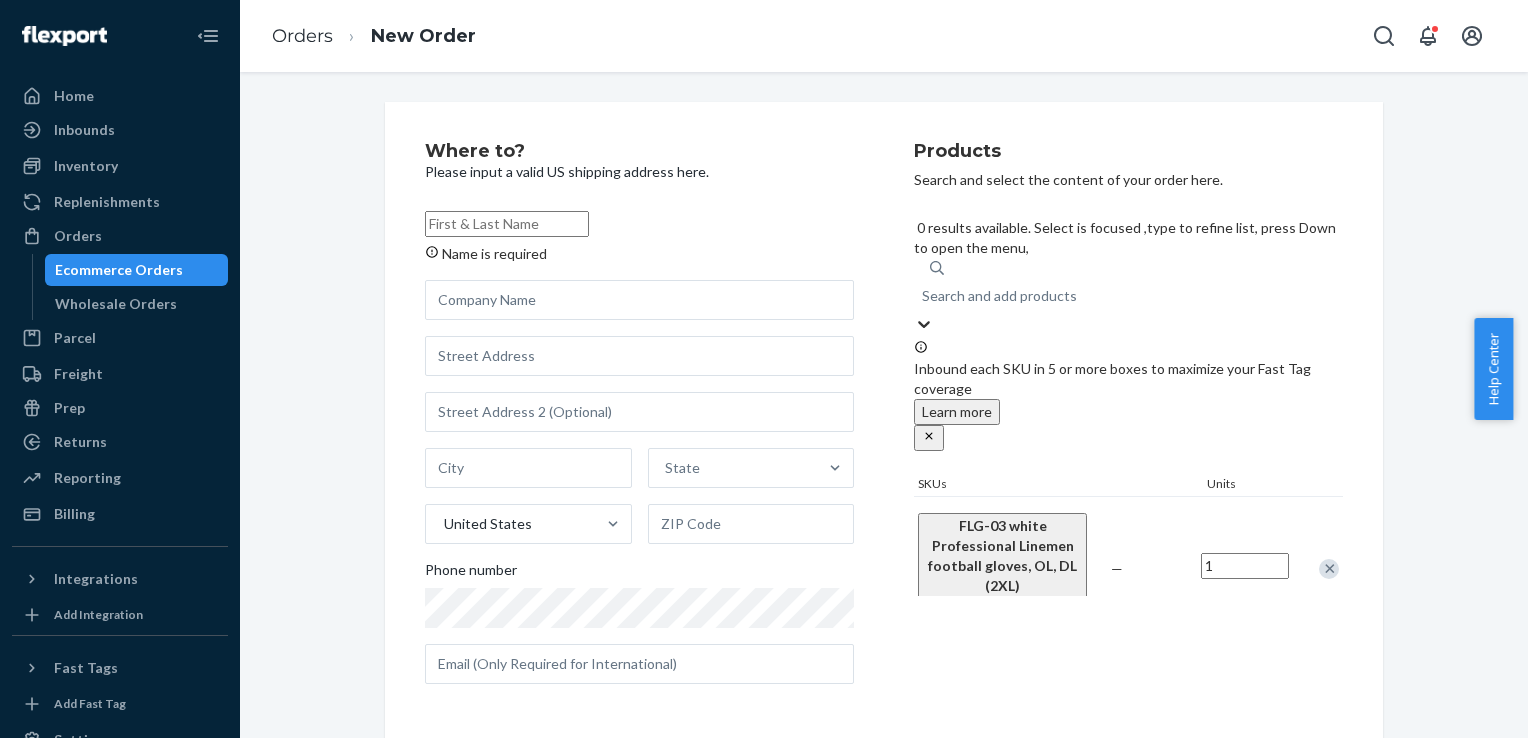type 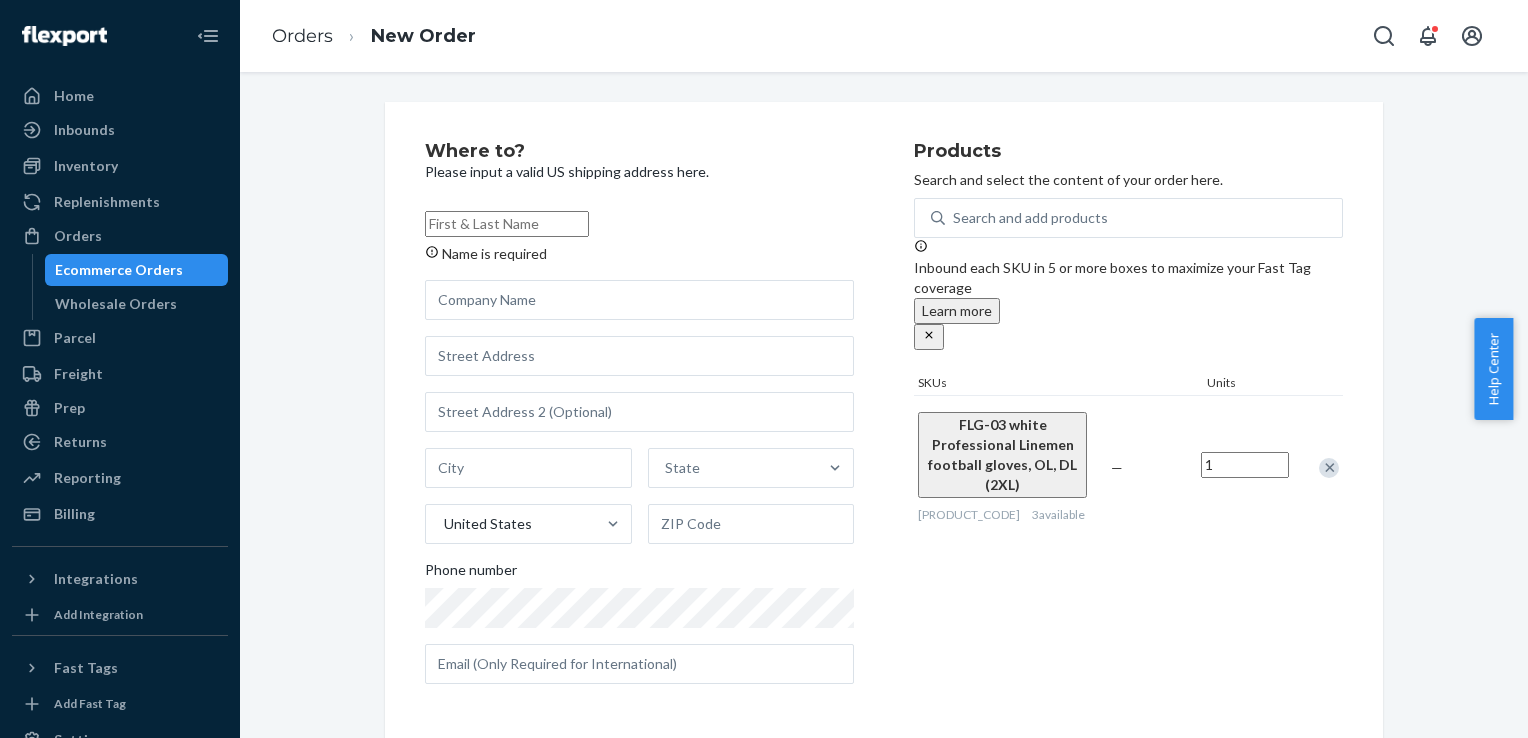click on "Name is required" at bounding box center [507, 224] 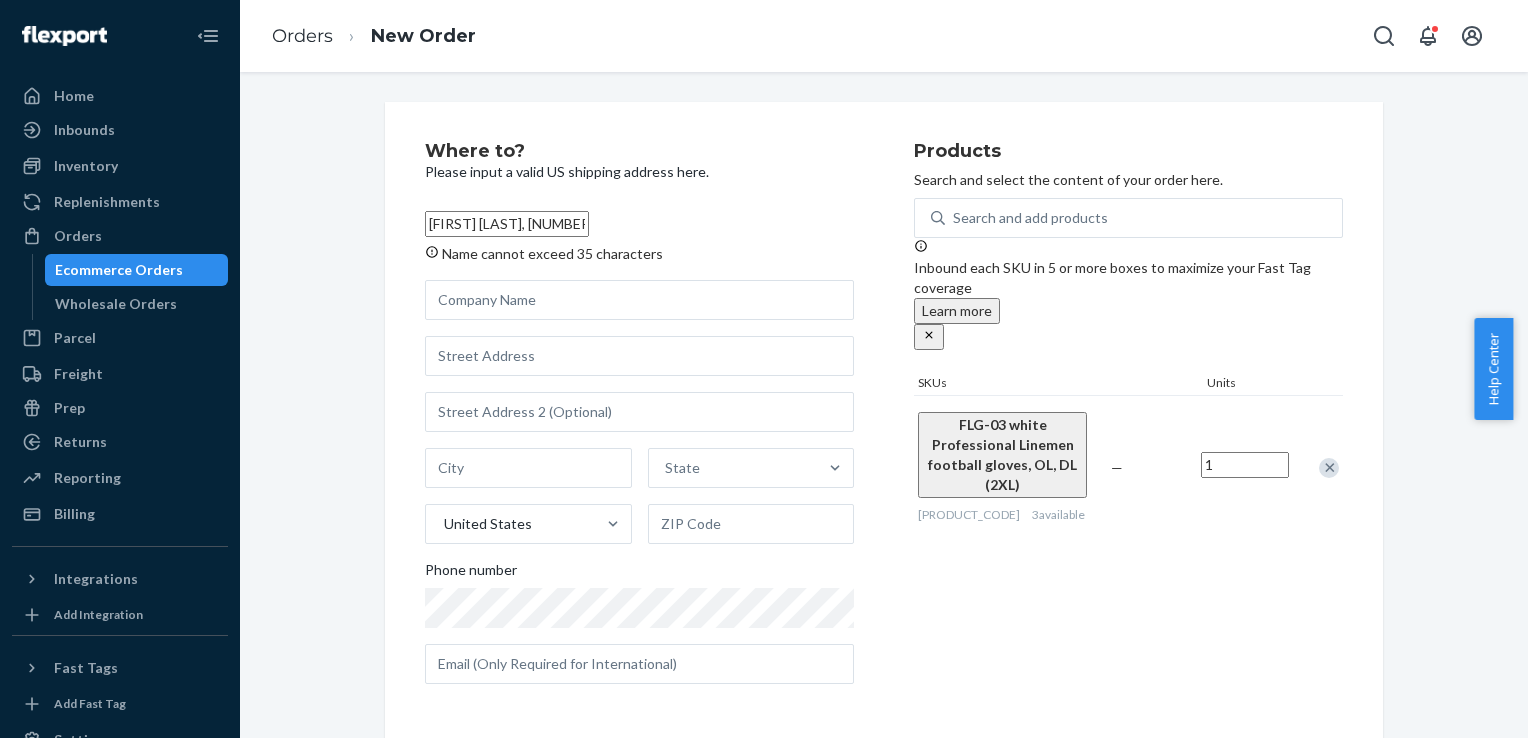 scroll, scrollTop: 0, scrollLeft: 232, axis: horizontal 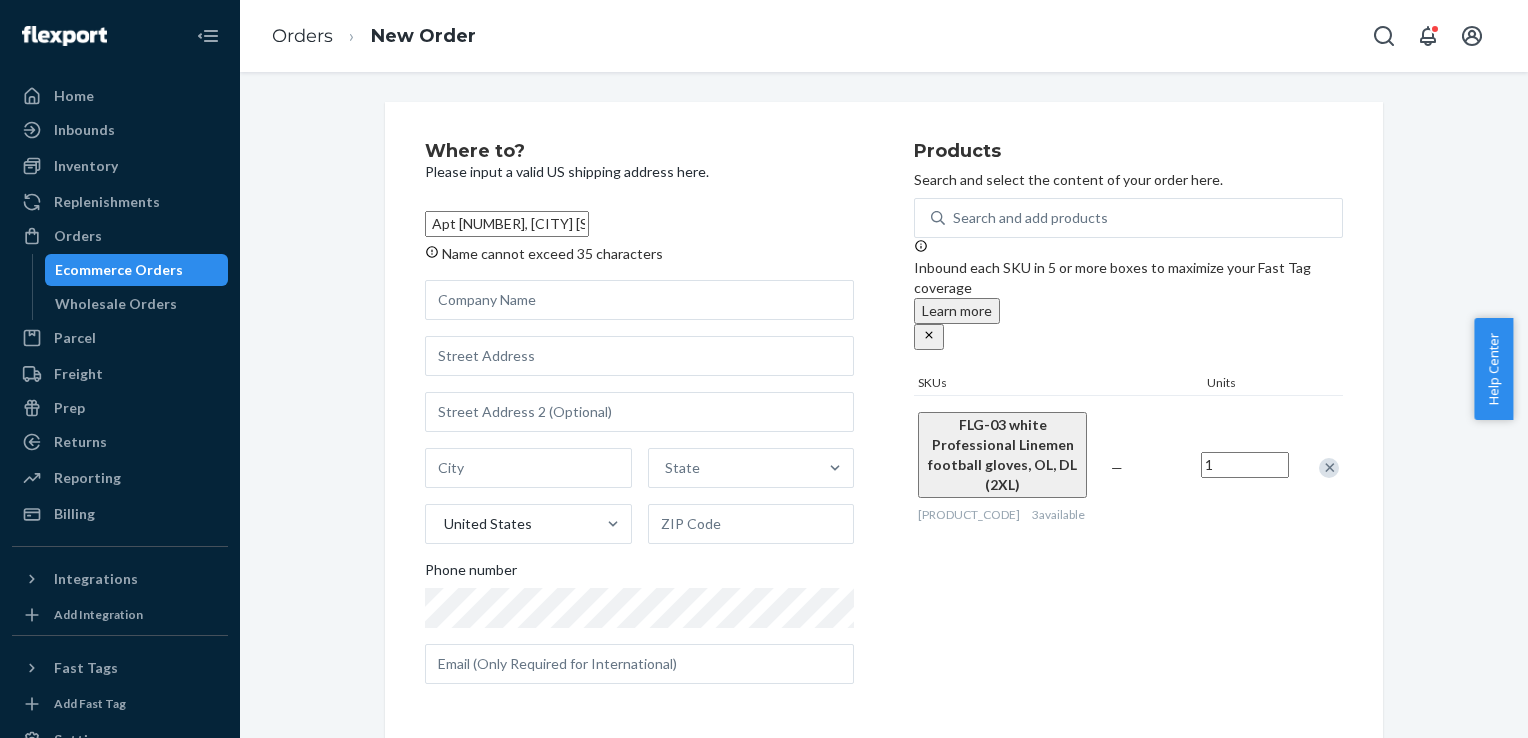 click on "Mariah Gay, 149 County Road 79, Apt 307, Roanoke Alabama 36274, United States, +13343384043" at bounding box center [507, 224] 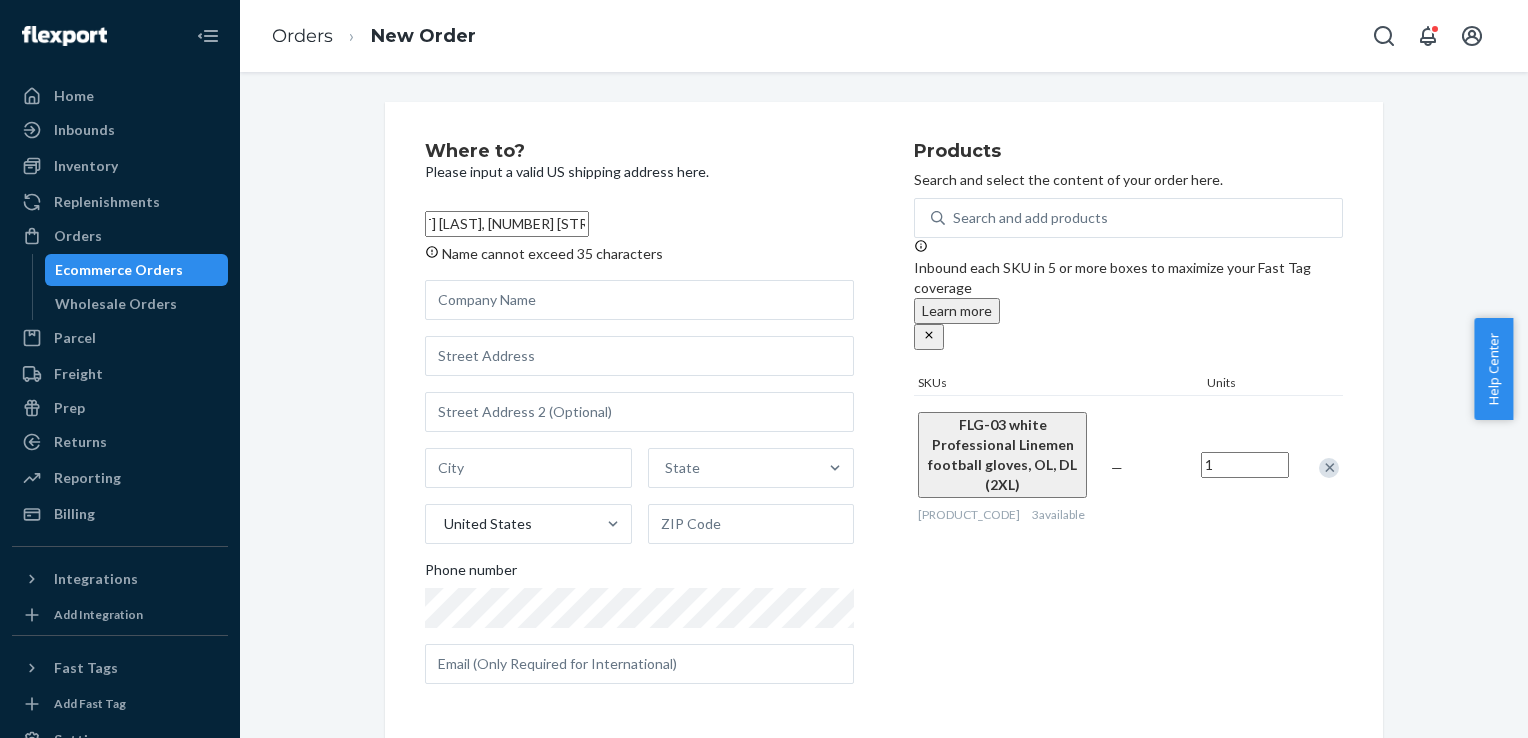 scroll, scrollTop: 0, scrollLeft: 0, axis: both 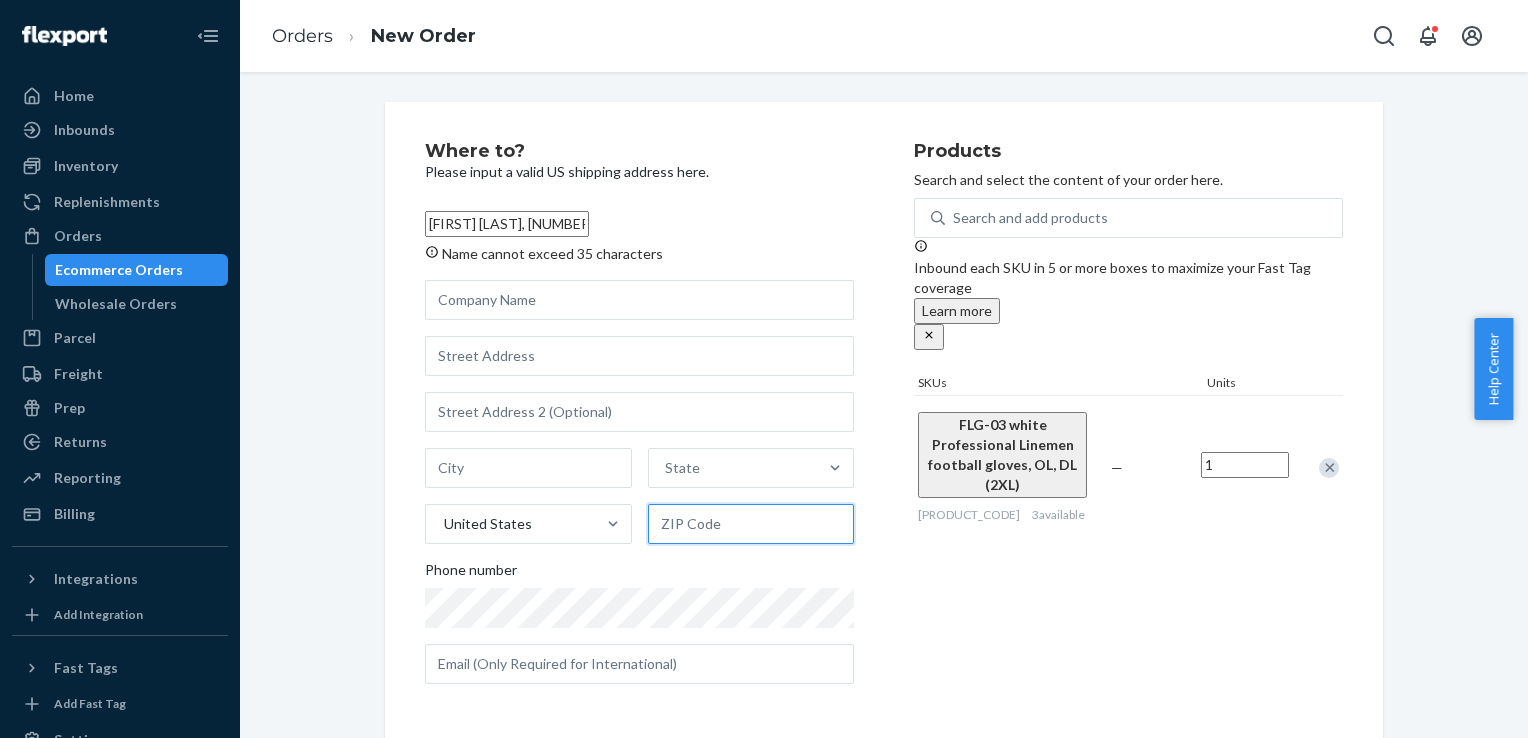 click at bounding box center (751, 524) 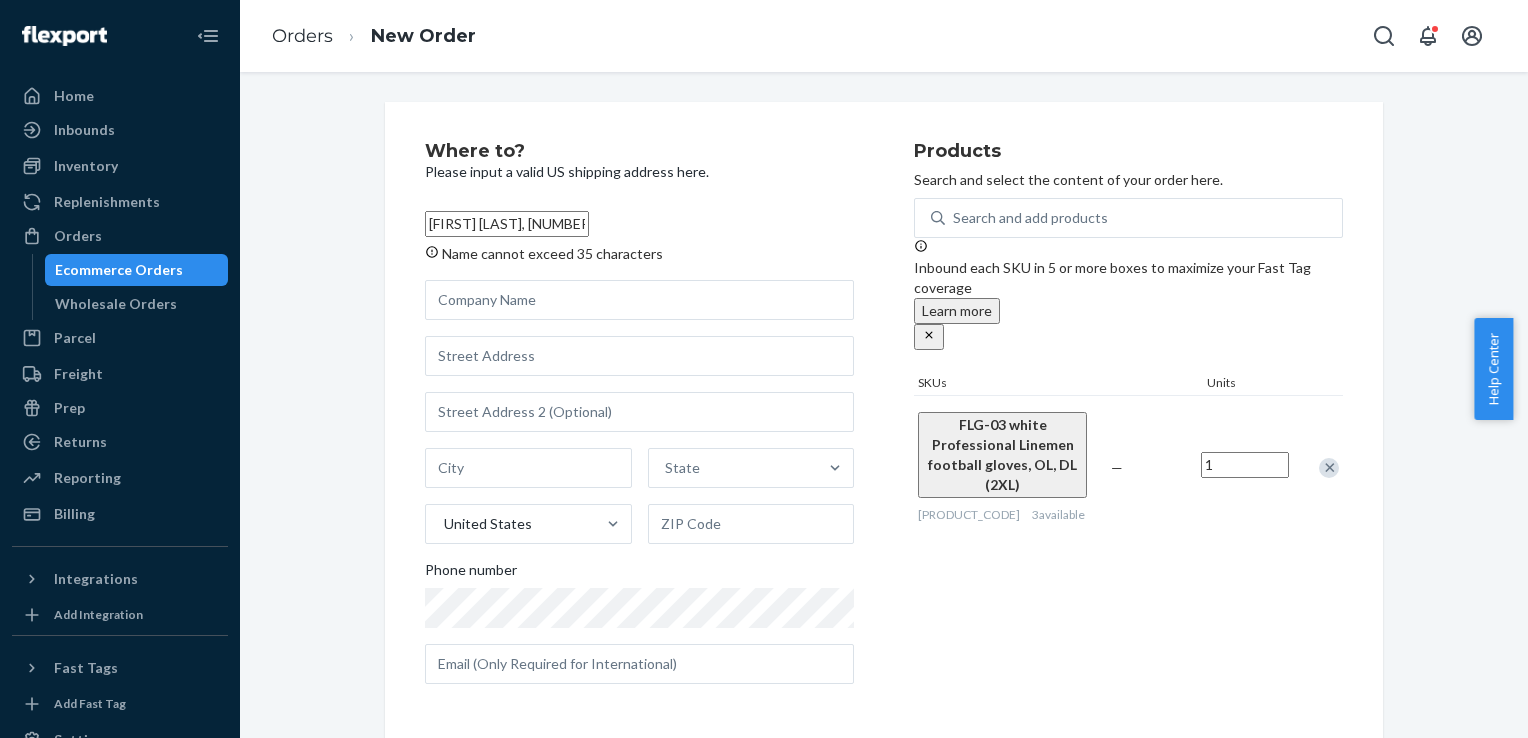 scroll, scrollTop: 0, scrollLeft: 40, axis: horizontal 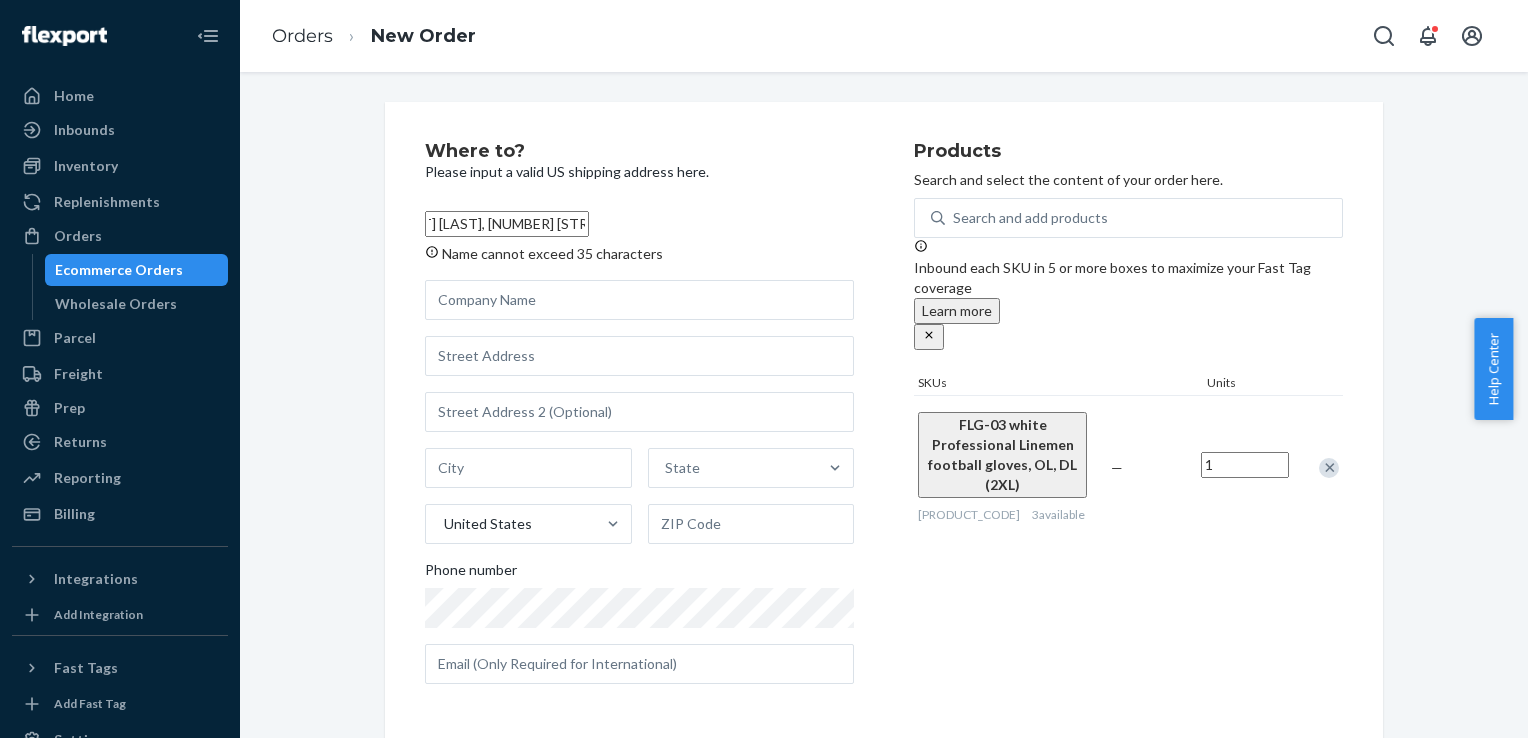 drag, startPoint x: 507, startPoint y: 224, endPoint x: 895, endPoint y: 230, distance: 388.0464 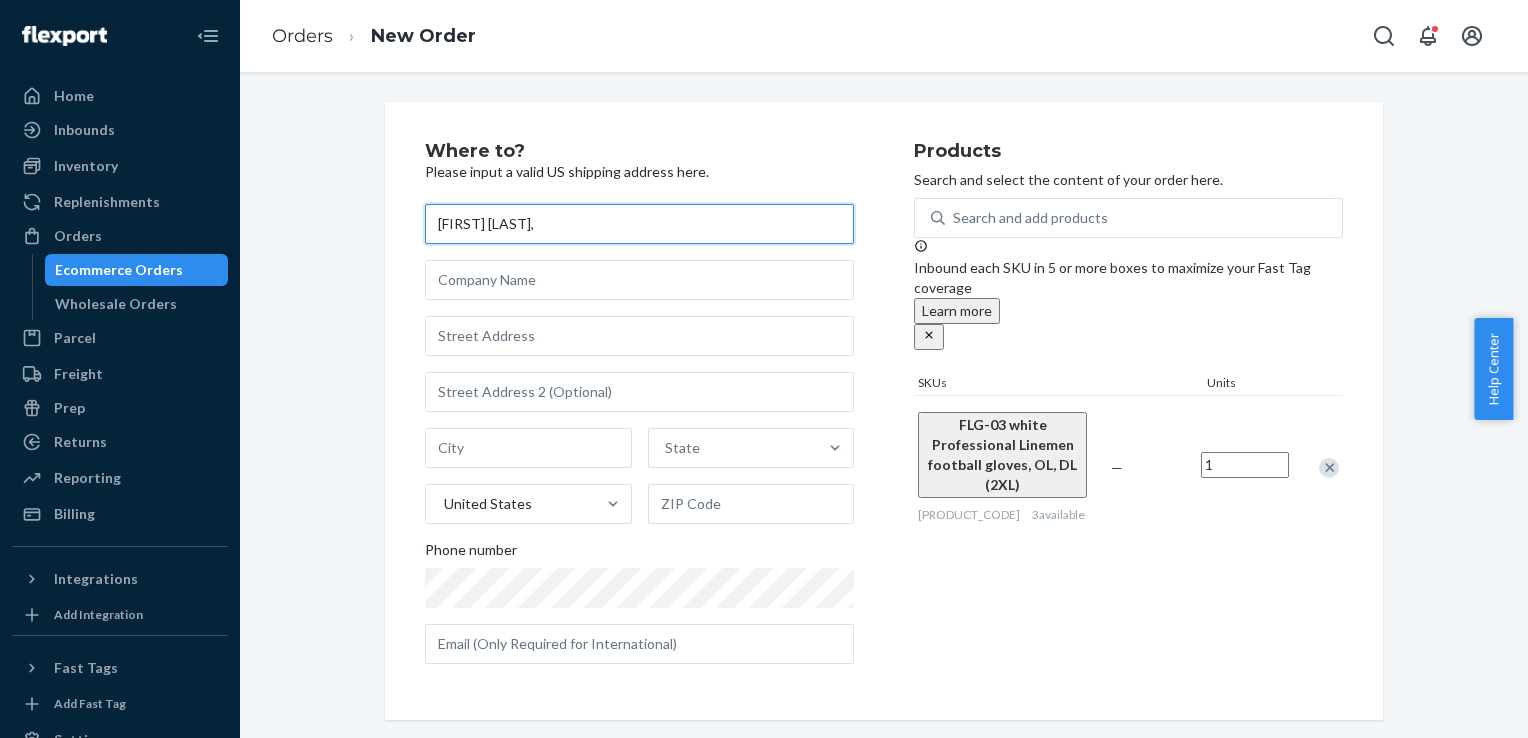 scroll, scrollTop: 0, scrollLeft: 0, axis: both 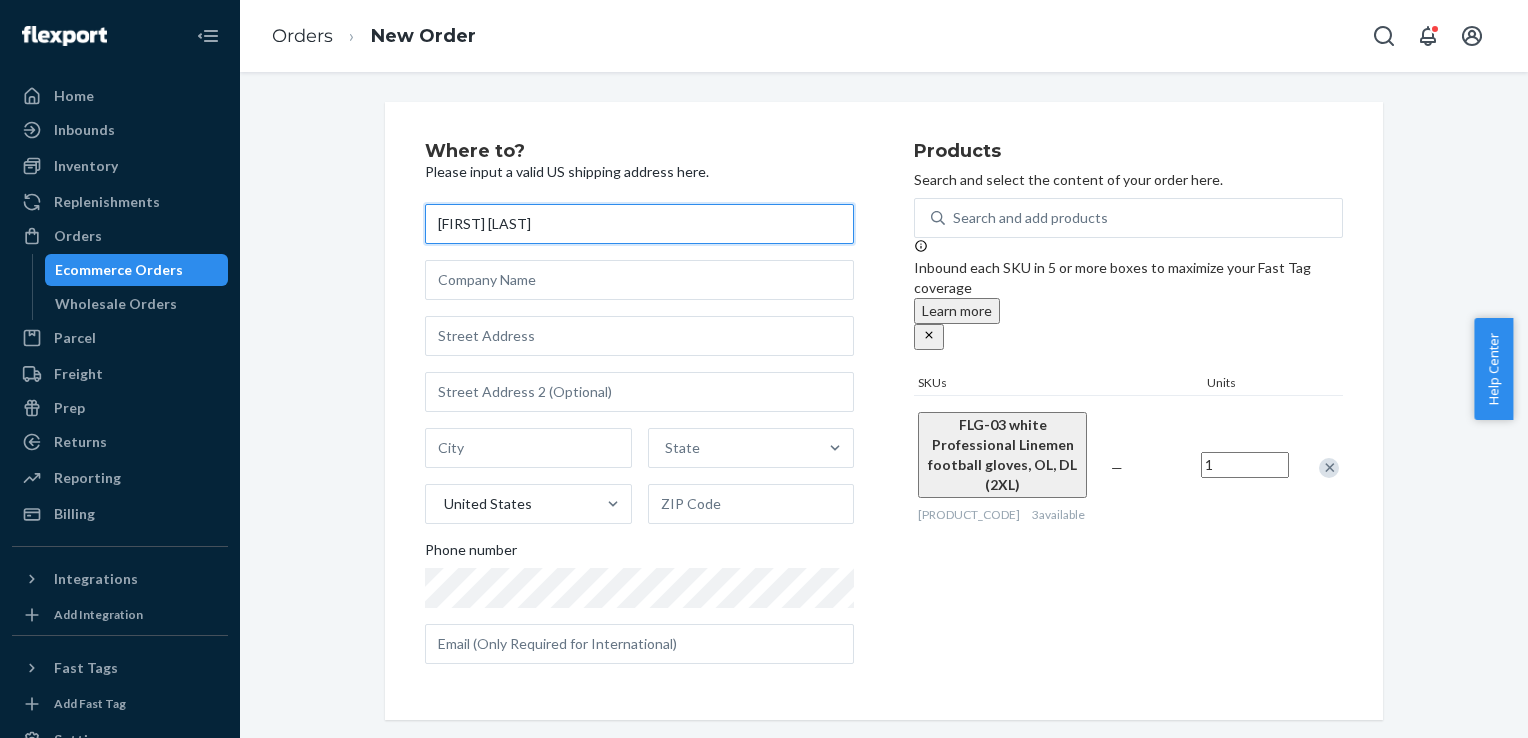 type on "Mariah Gay" 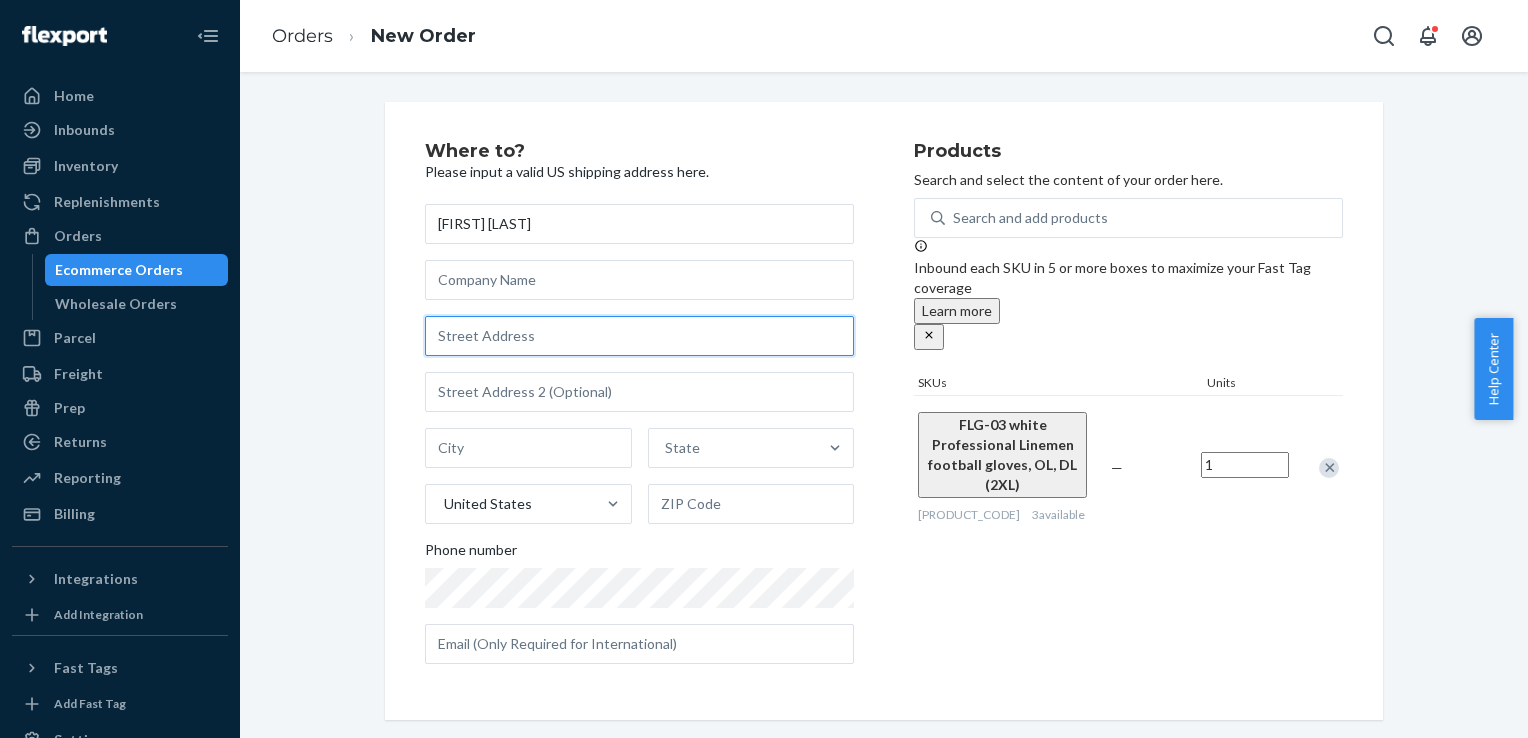 click at bounding box center (639, 336) 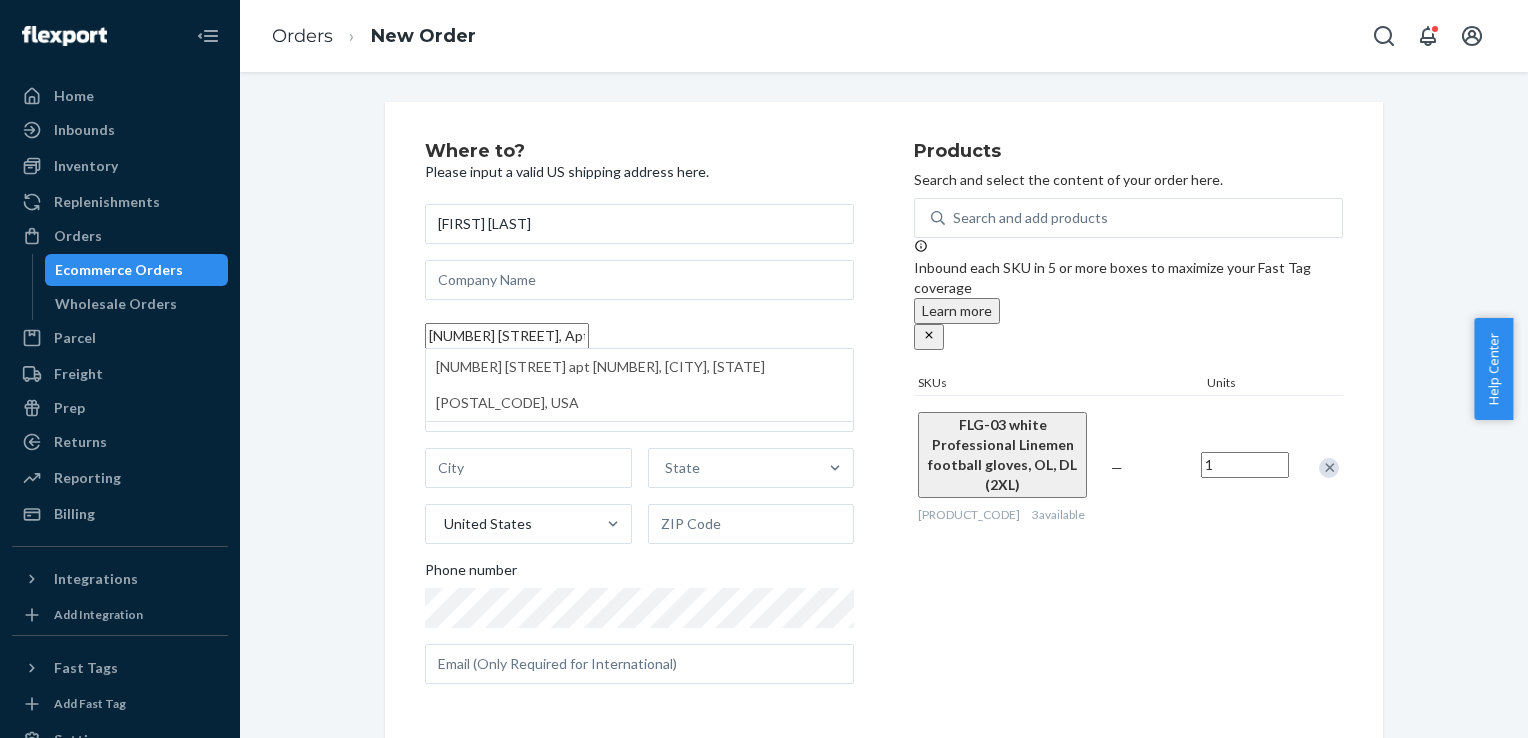 click on "149 County Road 79, Apt 307, Roanoke Alabama 36274" at bounding box center [507, 336] 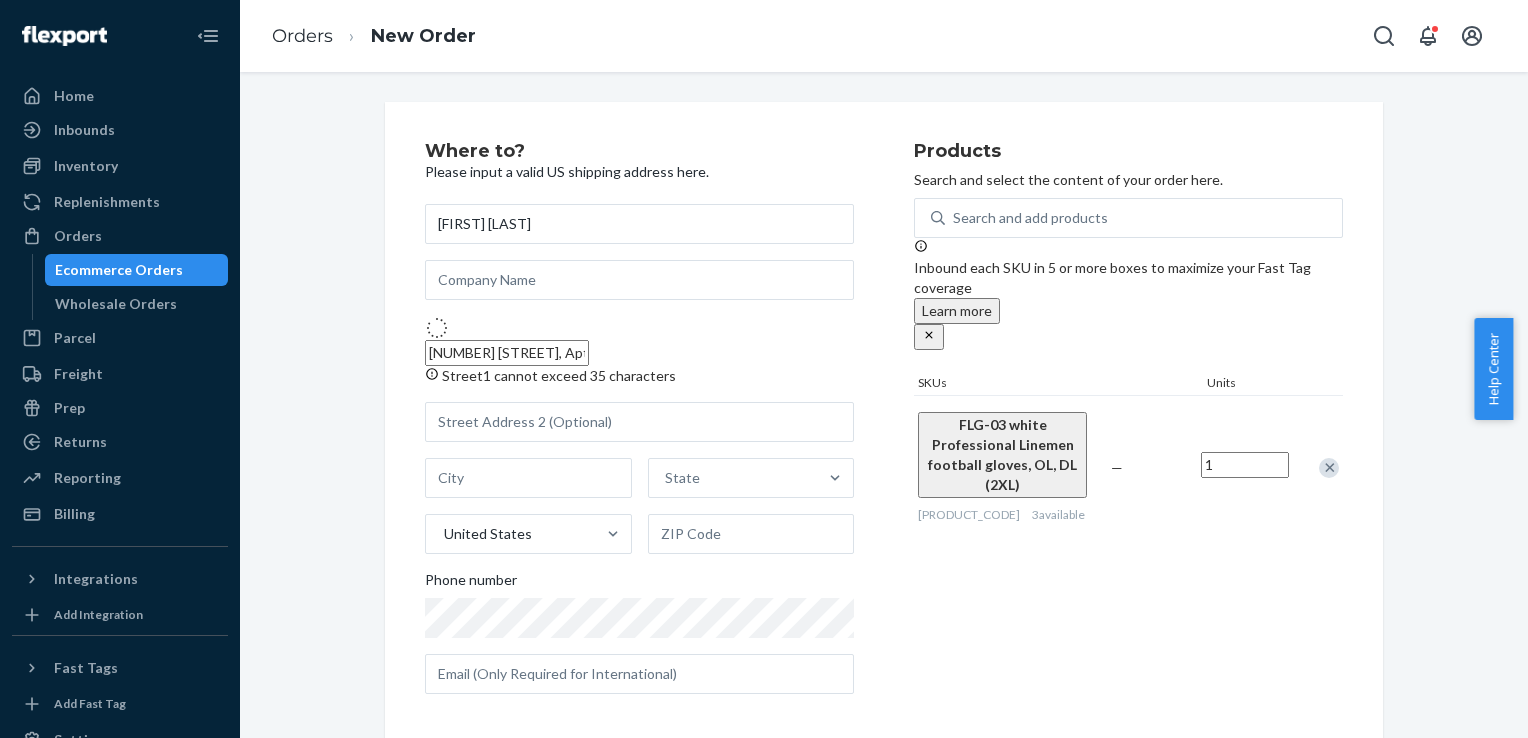 type on "149 Co Rd 79" 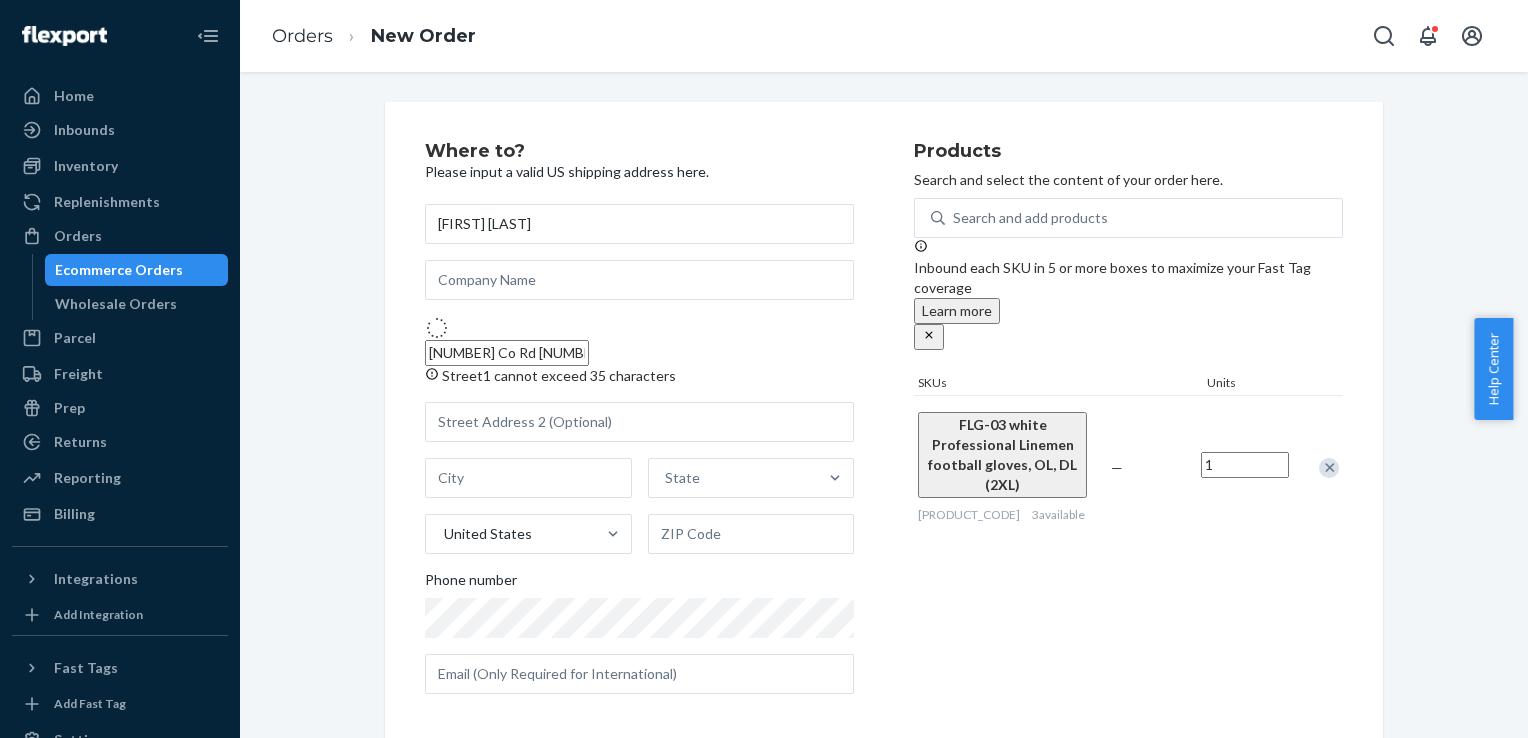 type on "307" 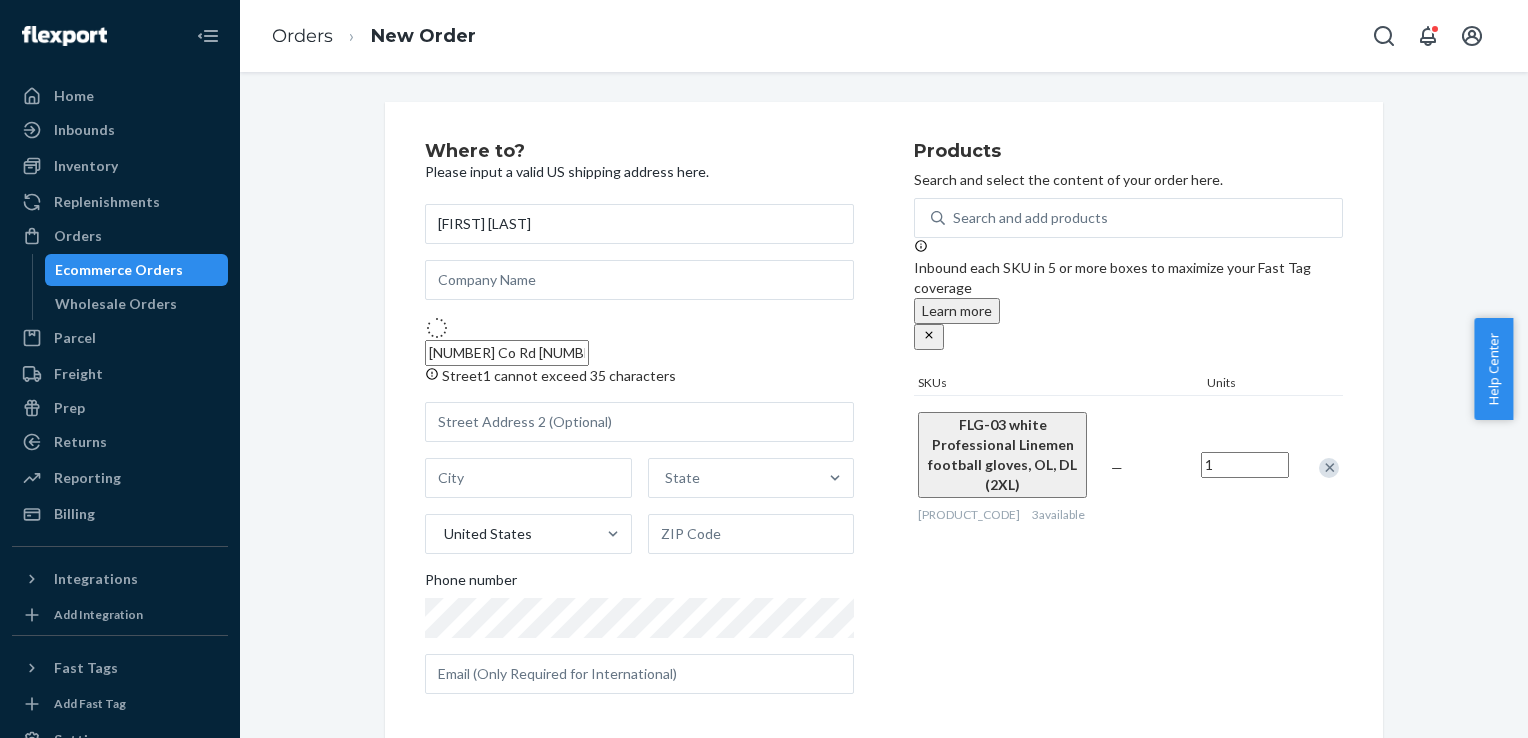 type on "Roanoke" 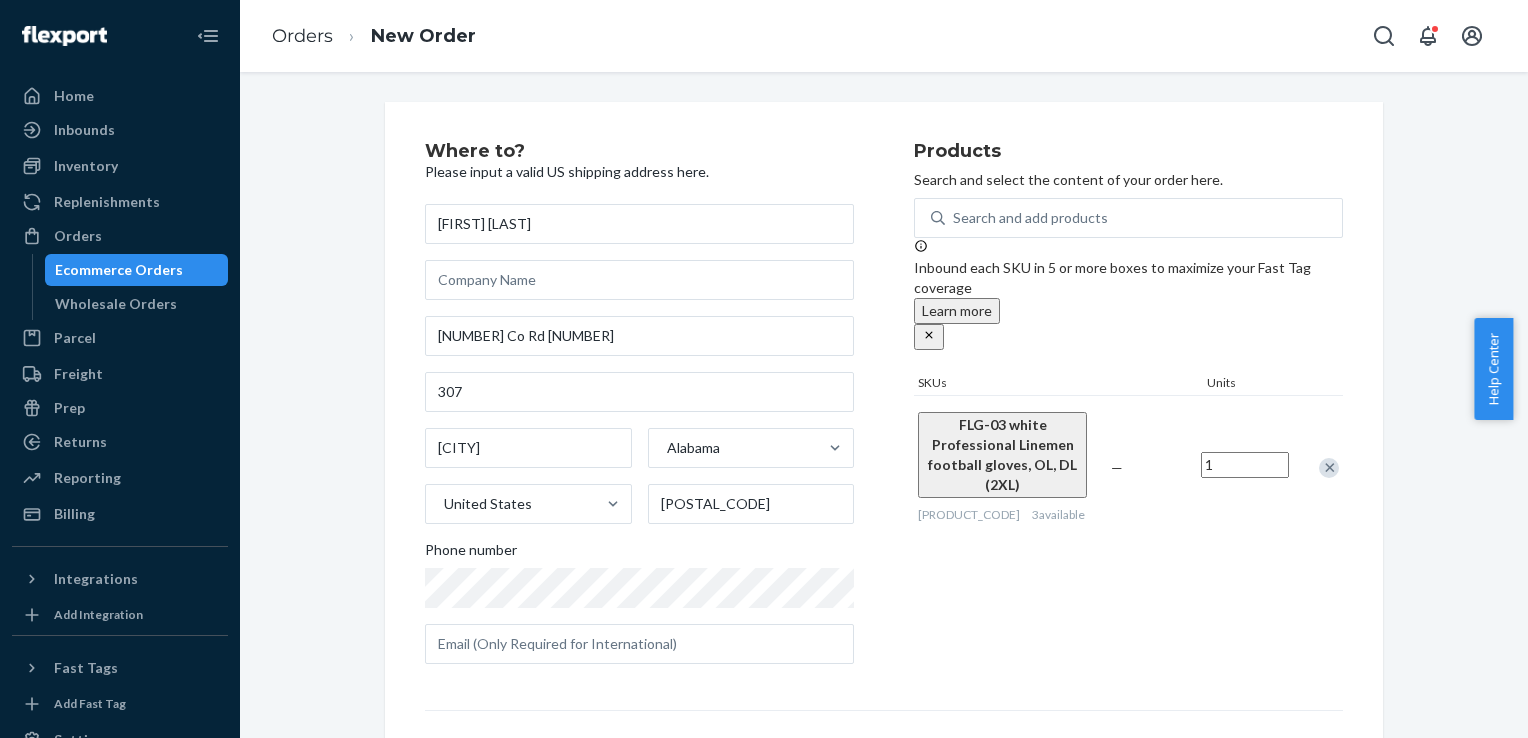 scroll, scrollTop: 272, scrollLeft: 0, axis: vertical 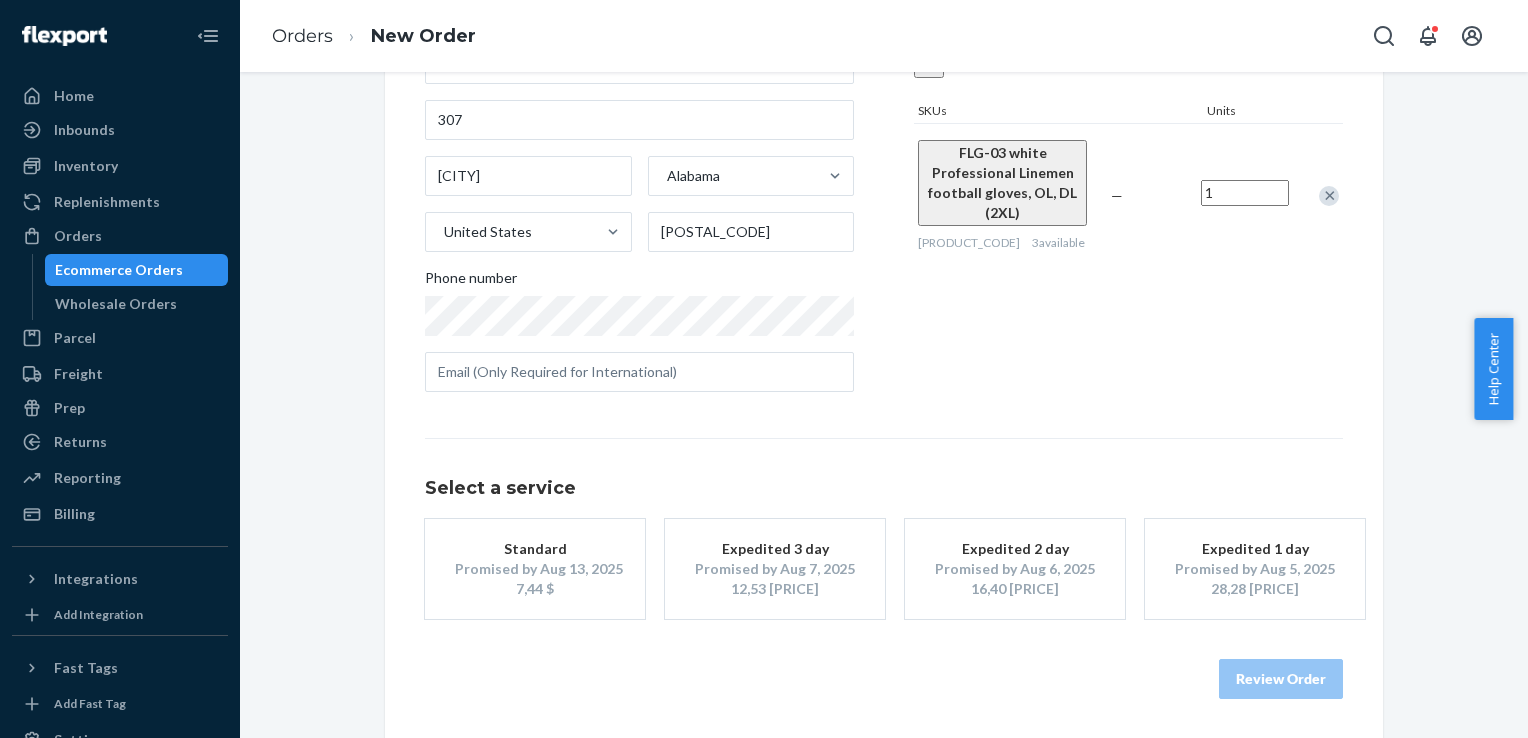 click on "7,44 $" at bounding box center (535, 589) 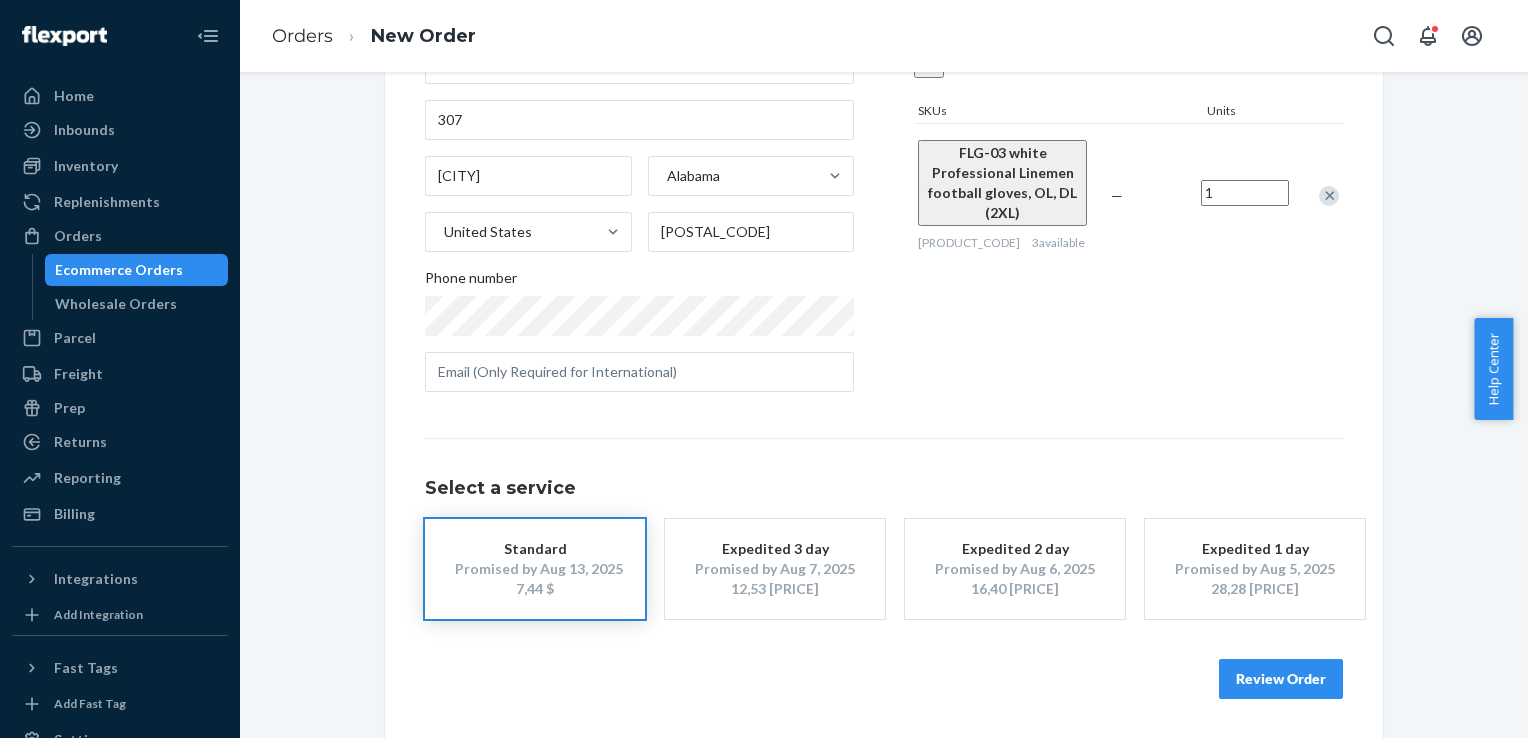 click on "Review Order" at bounding box center [1281, 679] 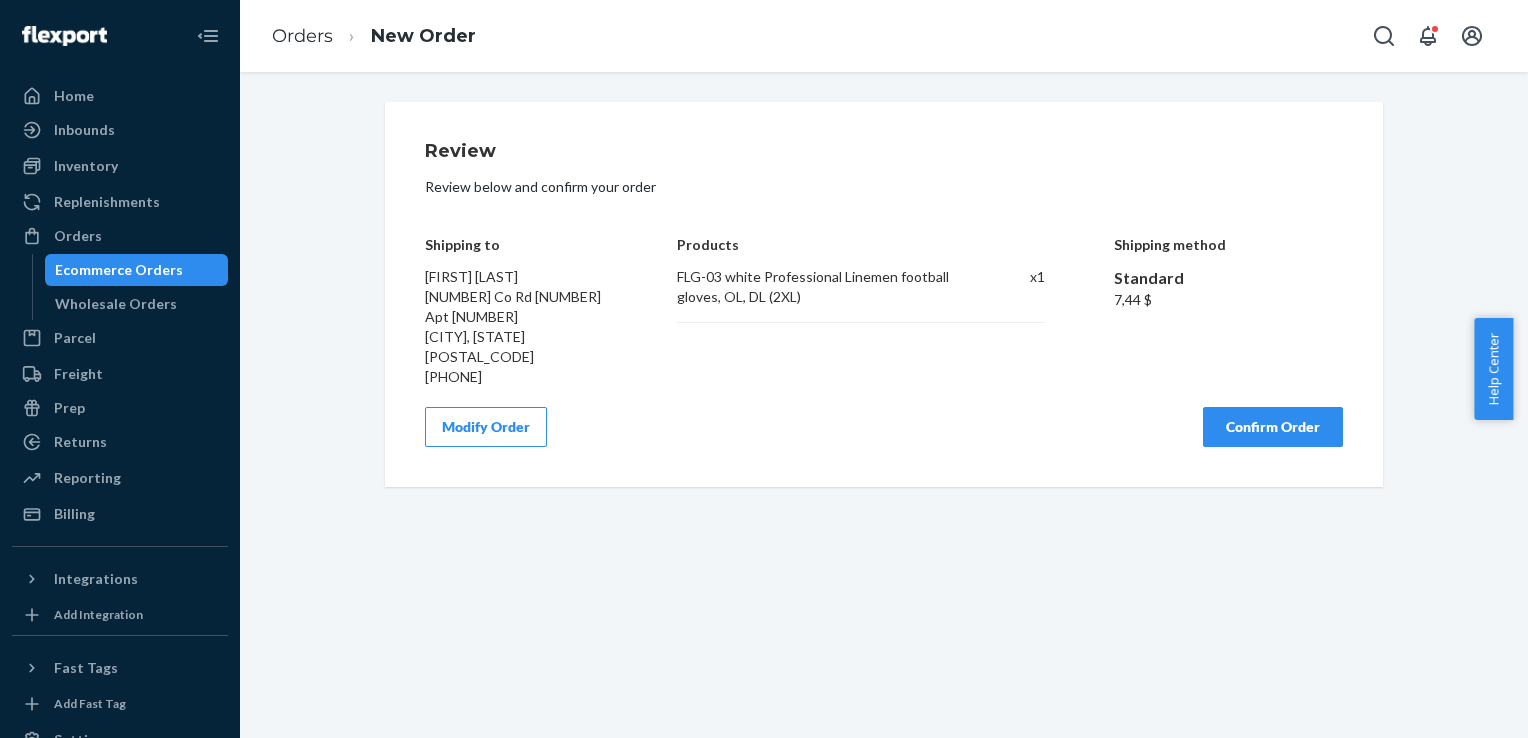 scroll, scrollTop: 0, scrollLeft: 0, axis: both 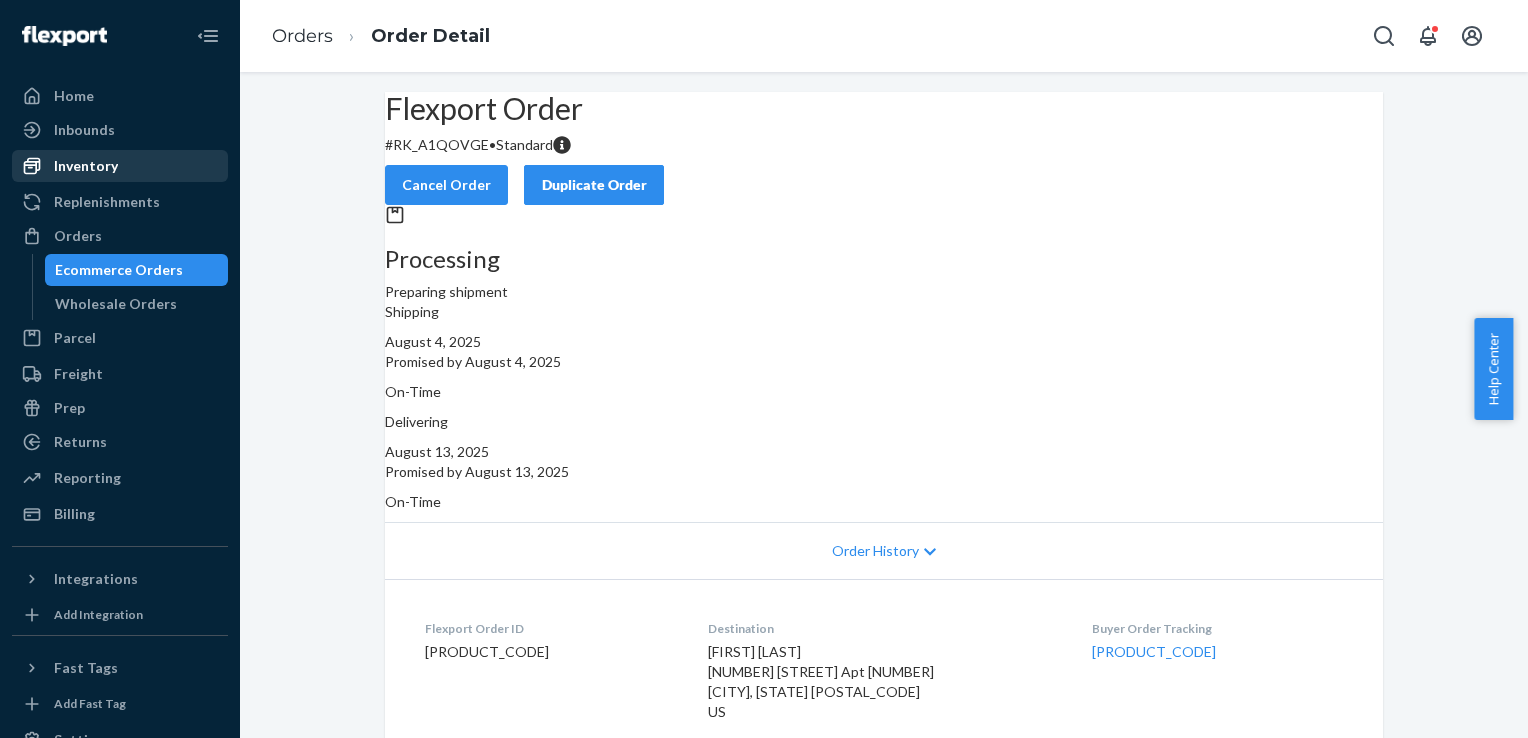click on "Inventory" at bounding box center [86, 166] 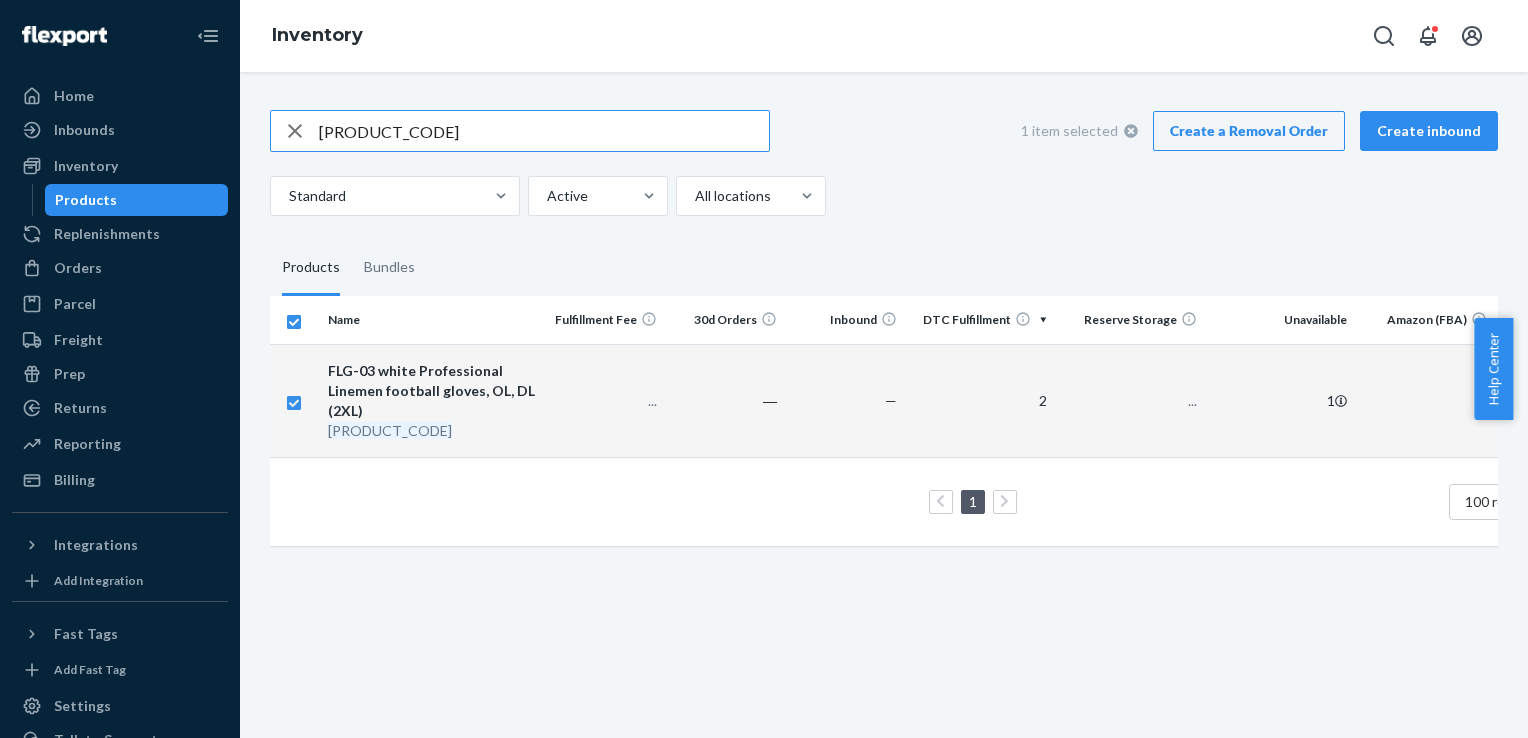 drag, startPoint x: 485, startPoint y: 138, endPoint x: 300, endPoint y: 149, distance: 185.32674 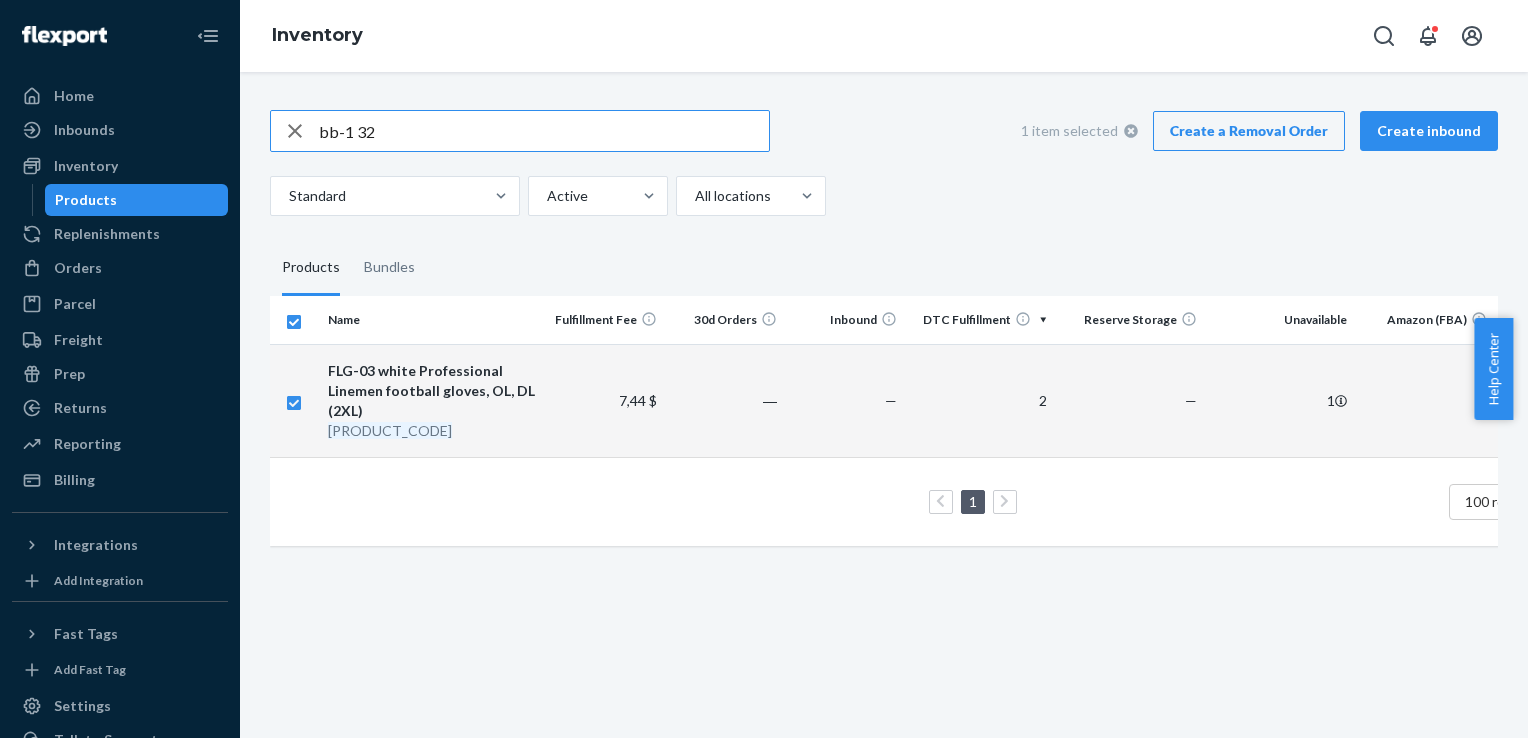 type on "bb-1 32" 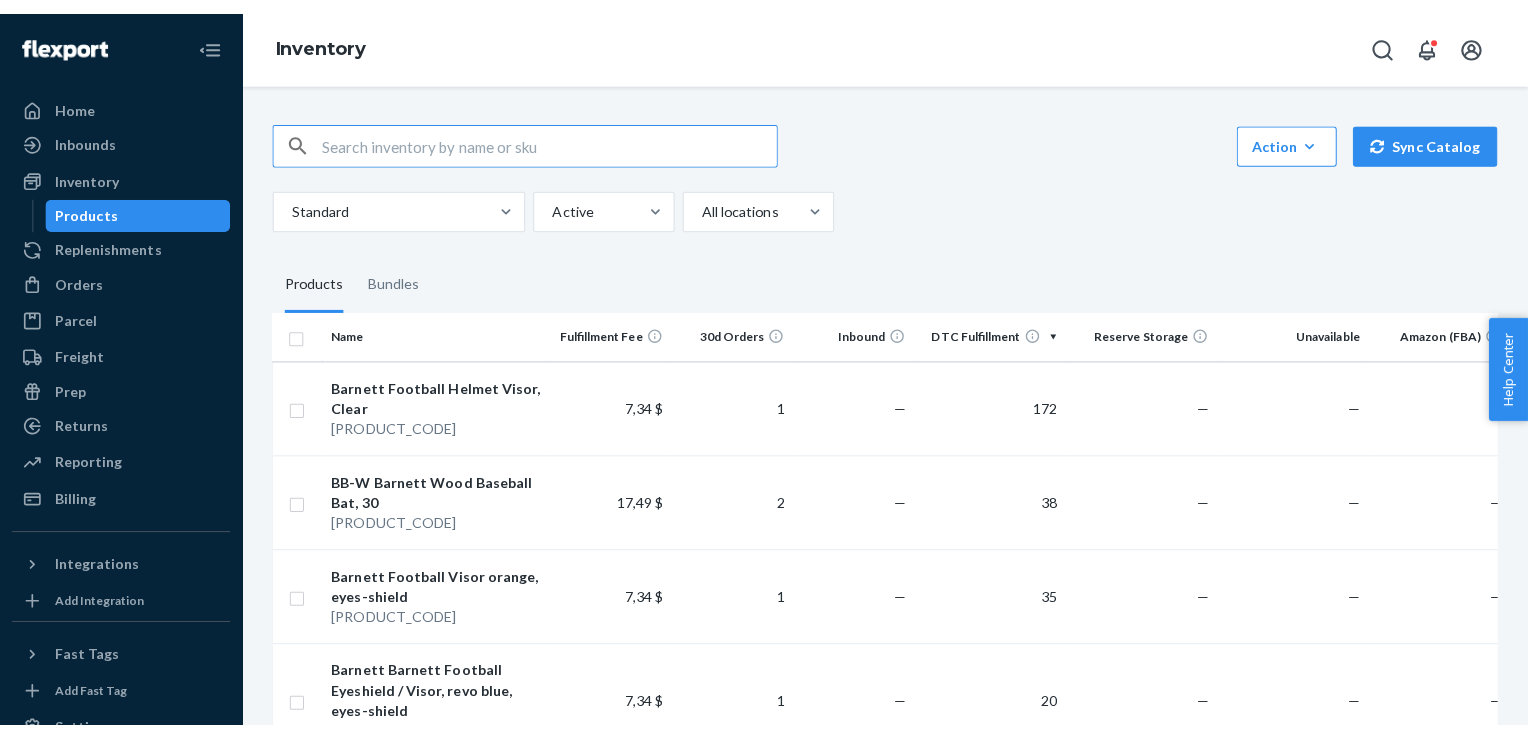 scroll, scrollTop: 0, scrollLeft: 0, axis: both 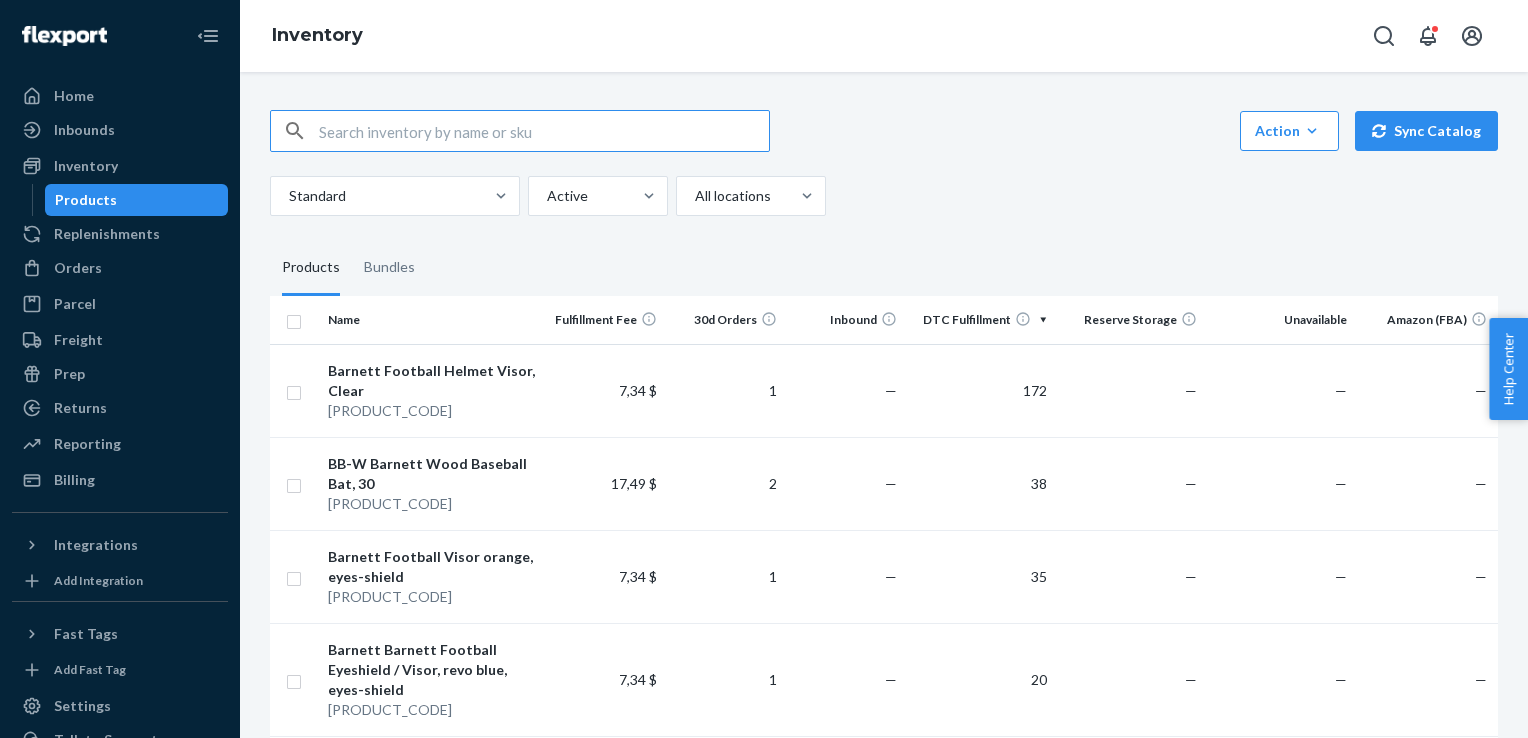 click at bounding box center (544, 131) 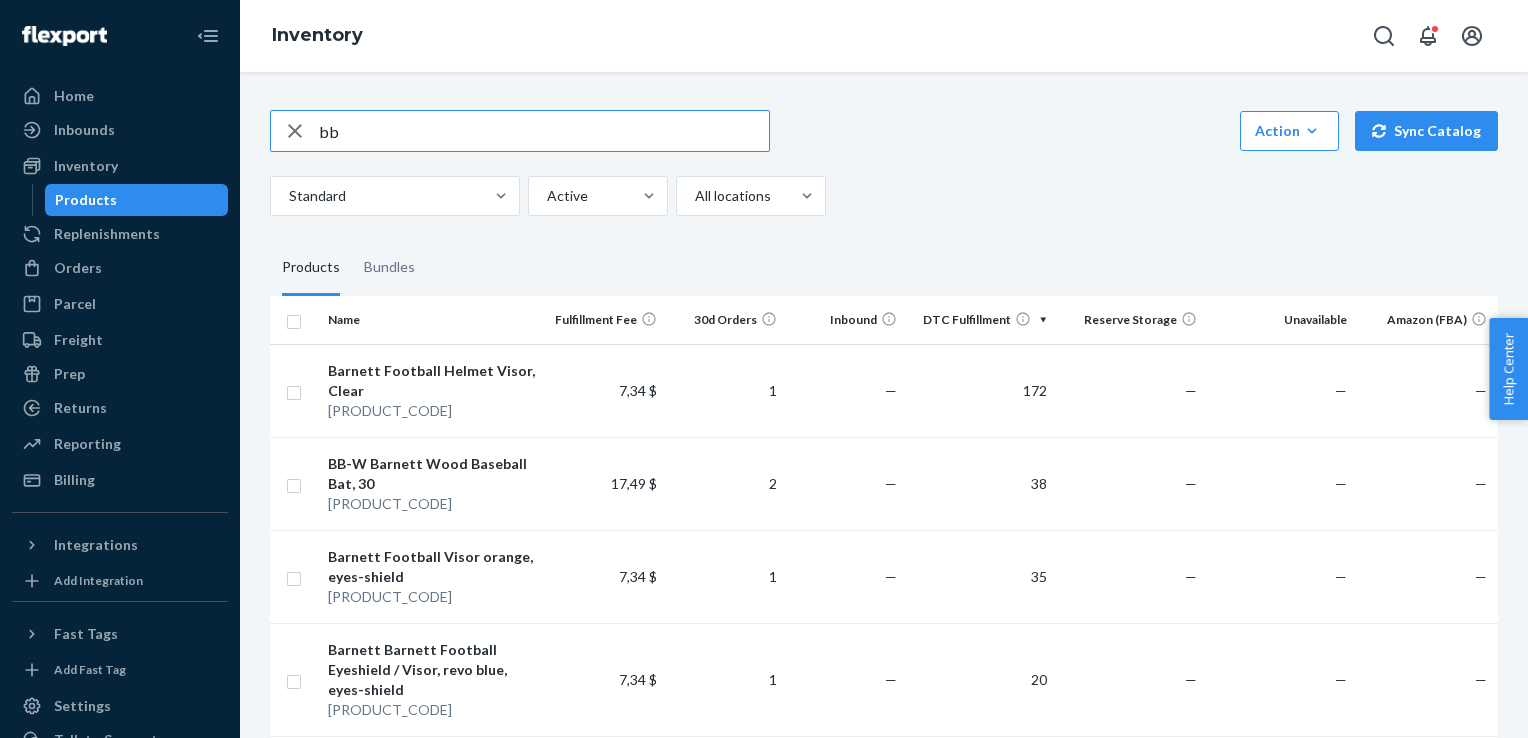 type on "b" 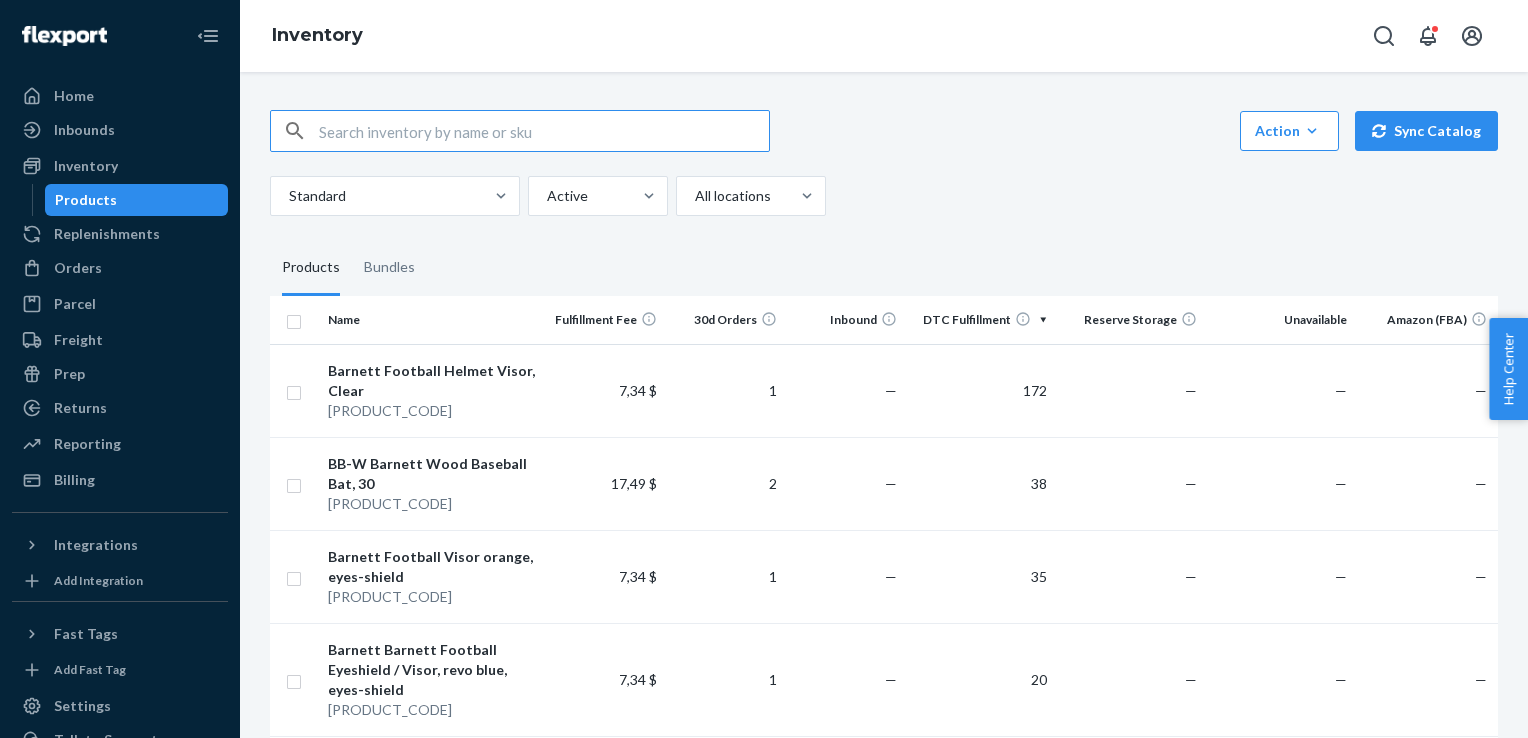 paste on "le caoutchouc pour les fixations" 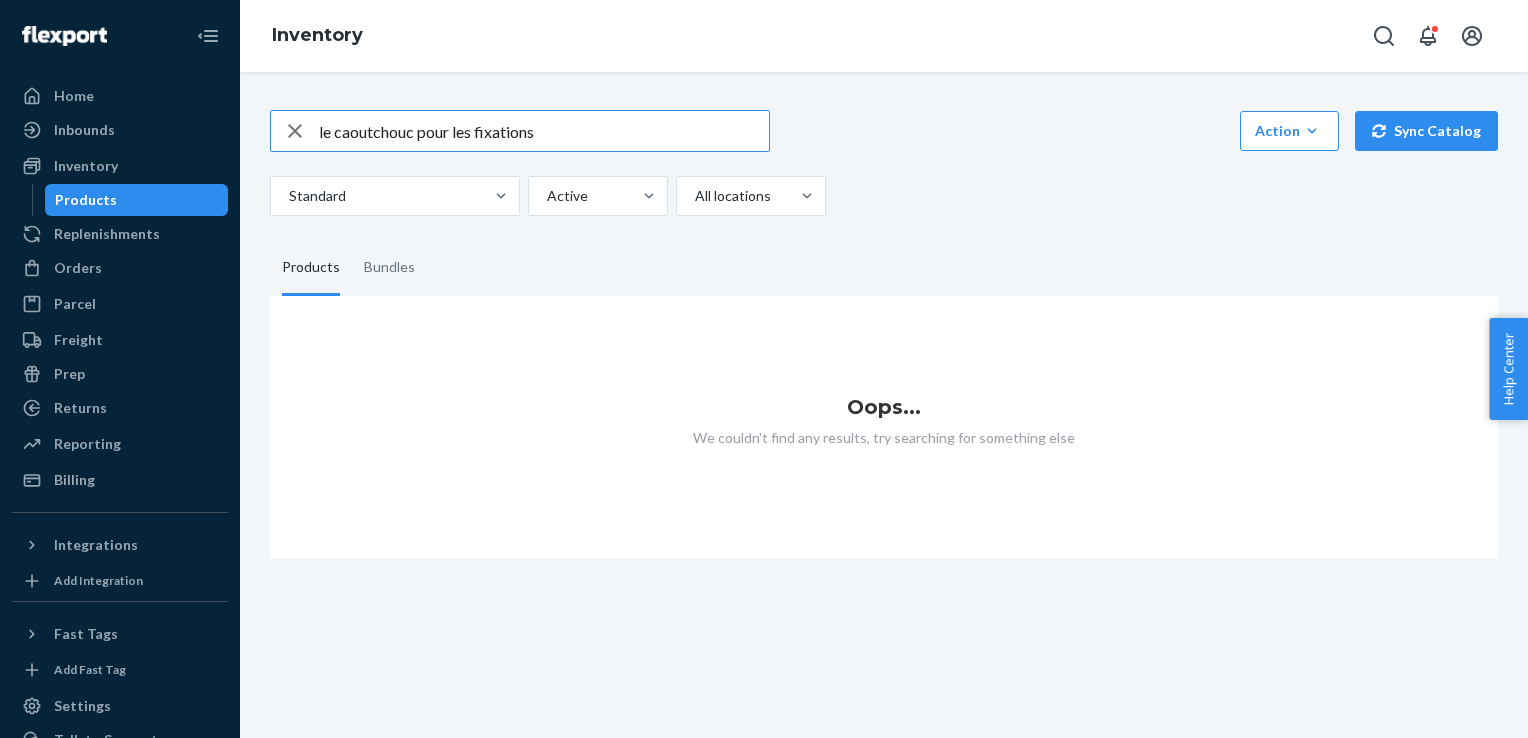 drag, startPoint x: 559, startPoint y: 131, endPoint x: 308, endPoint y: 147, distance: 251.50945 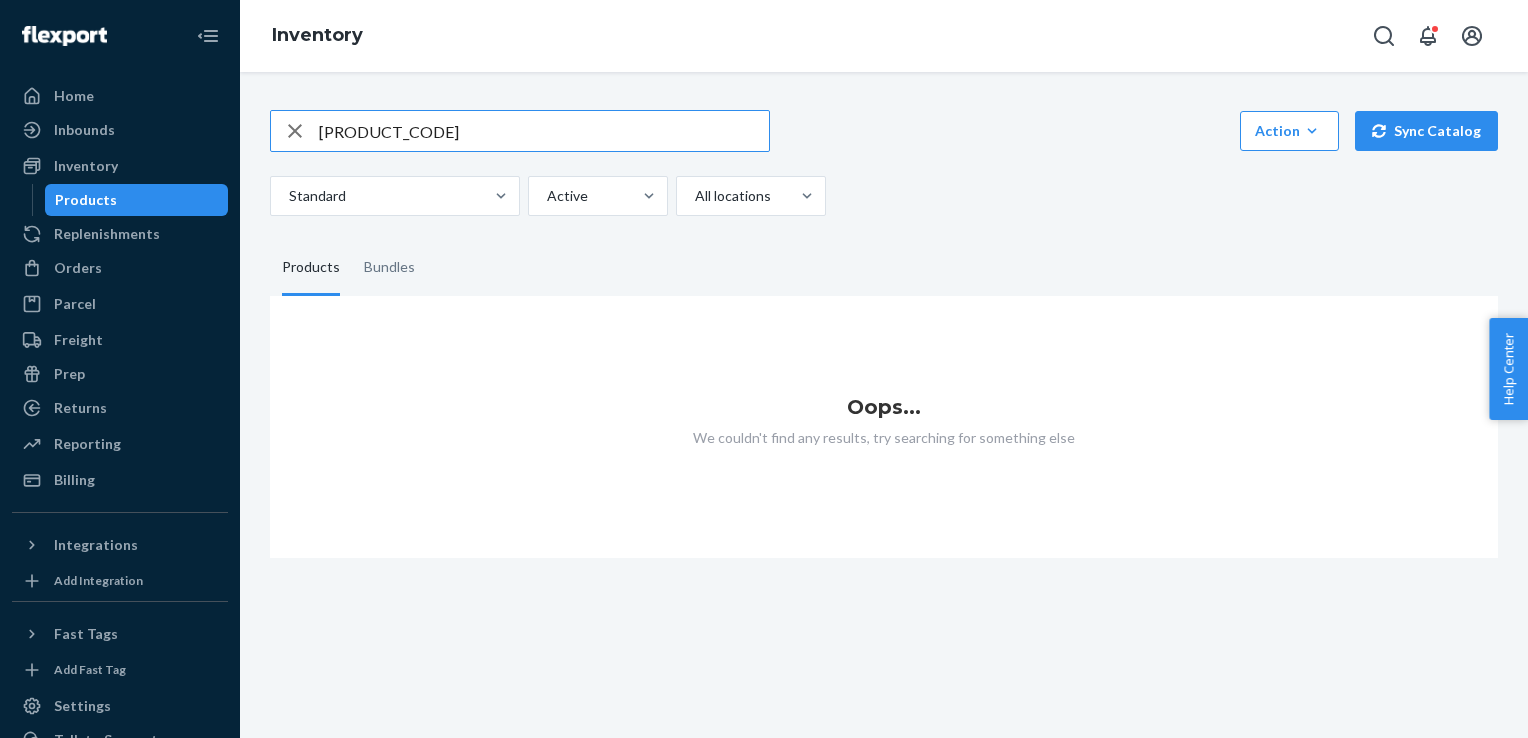 type on "[PRODUCT_CODE]" 